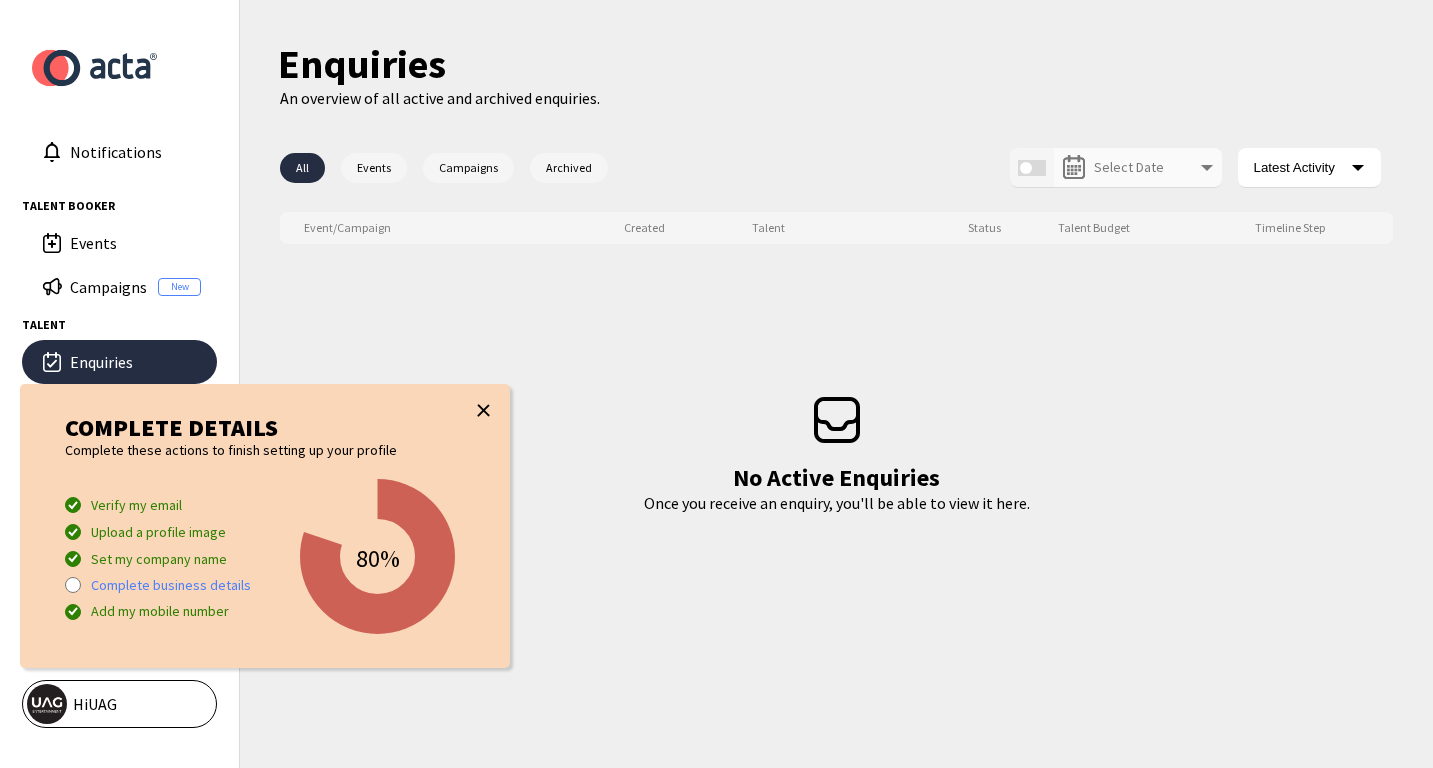 scroll, scrollTop: 0, scrollLeft: 0, axis: both 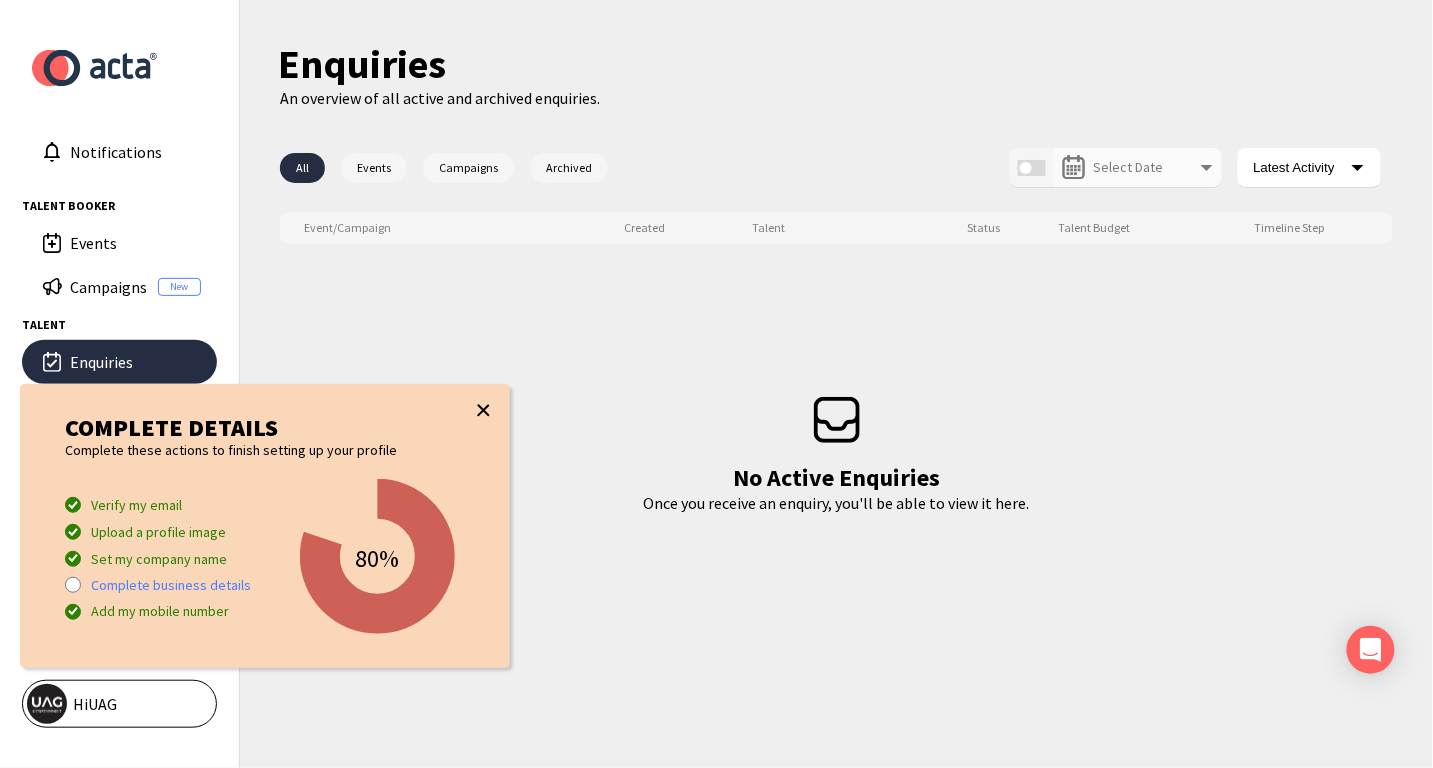 click at bounding box center [482, 526] 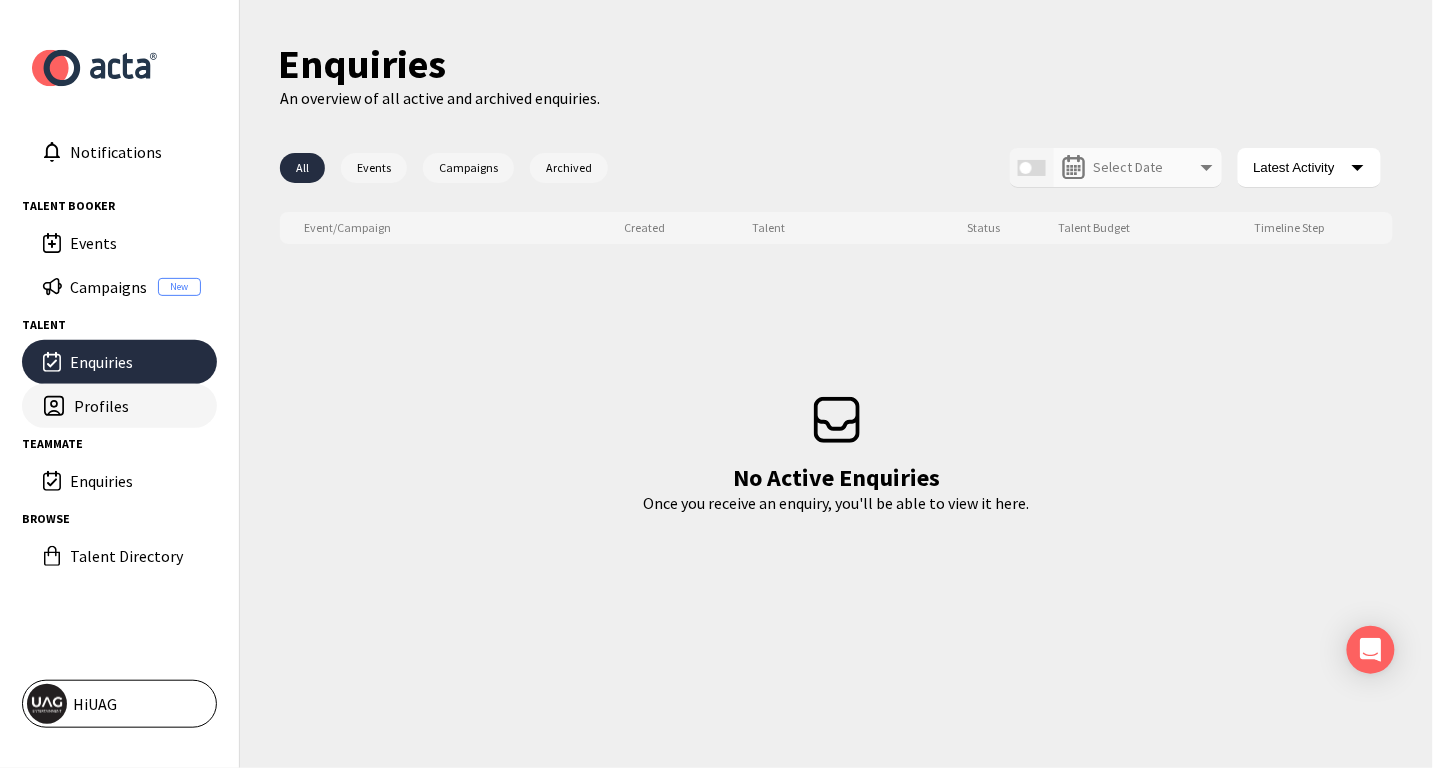 click on "Profiles" at bounding box center [135, 243] 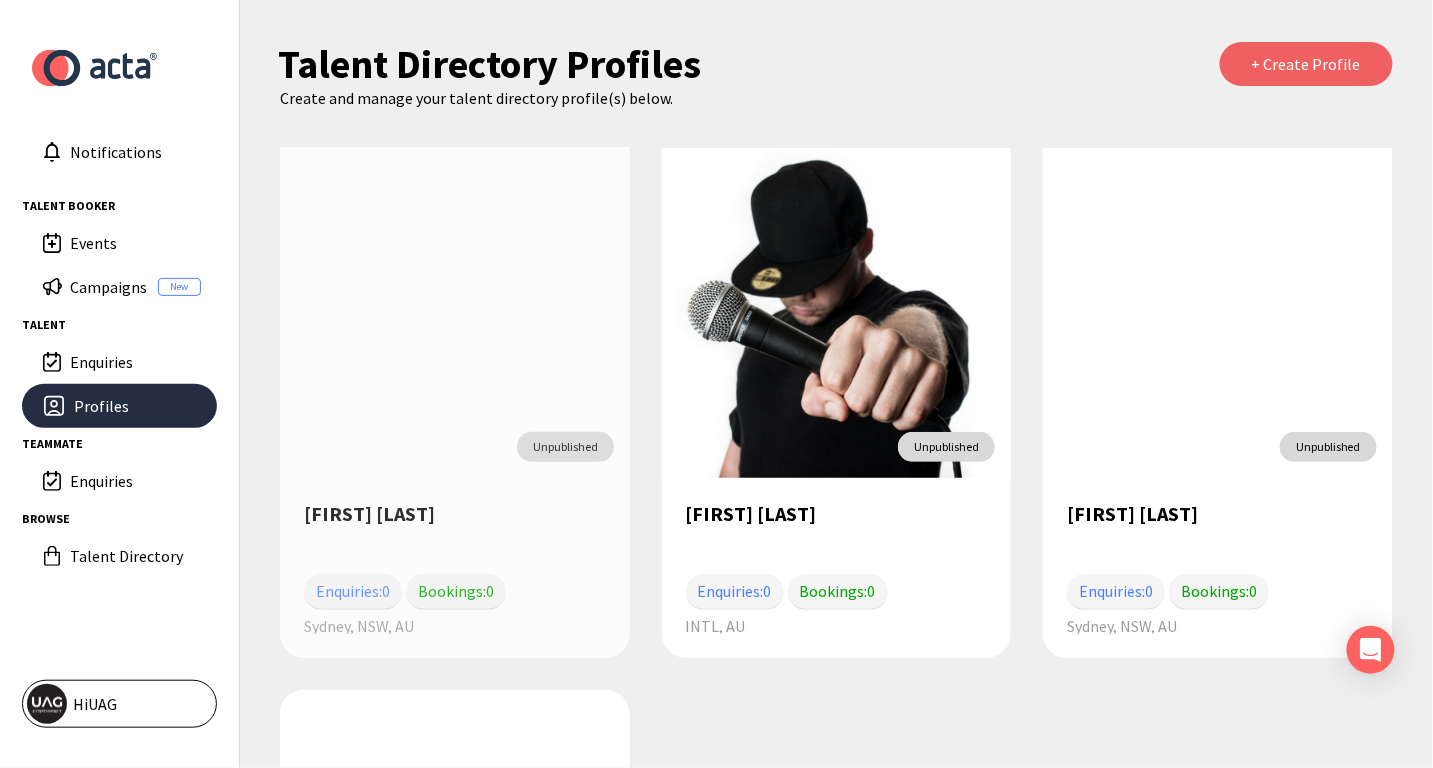 scroll, scrollTop: 19, scrollLeft: 0, axis: vertical 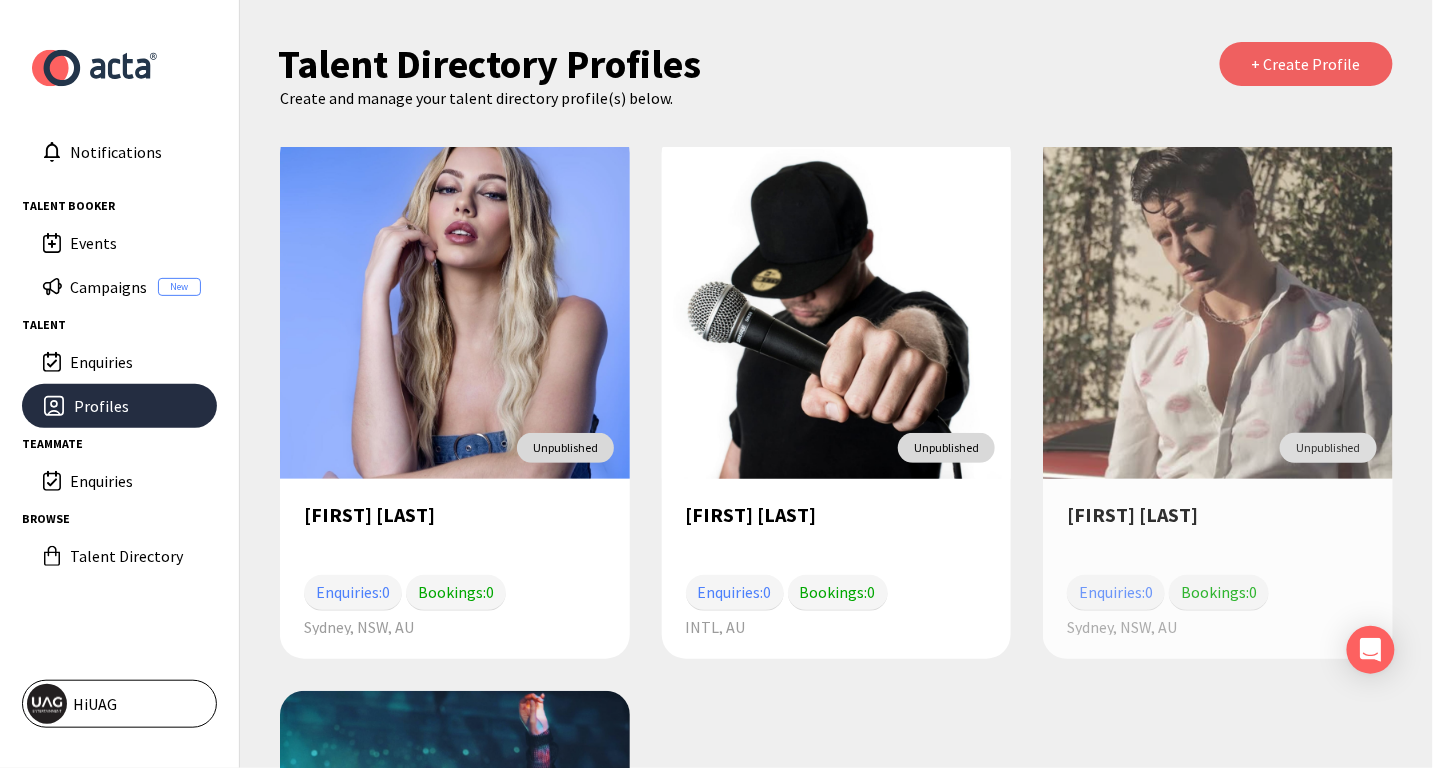 click on "unpublished" at bounding box center (455, 304) 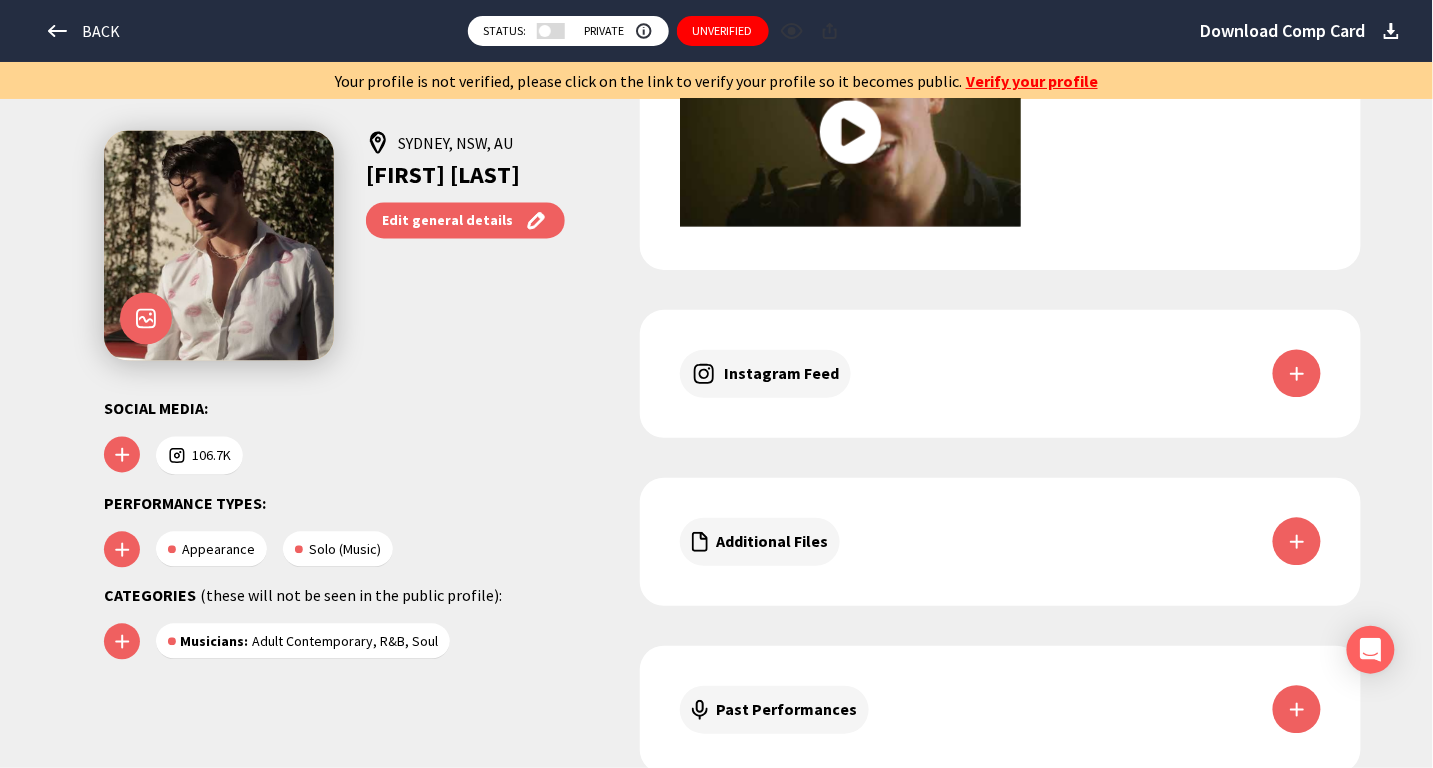 scroll, scrollTop: 998, scrollLeft: 0, axis: vertical 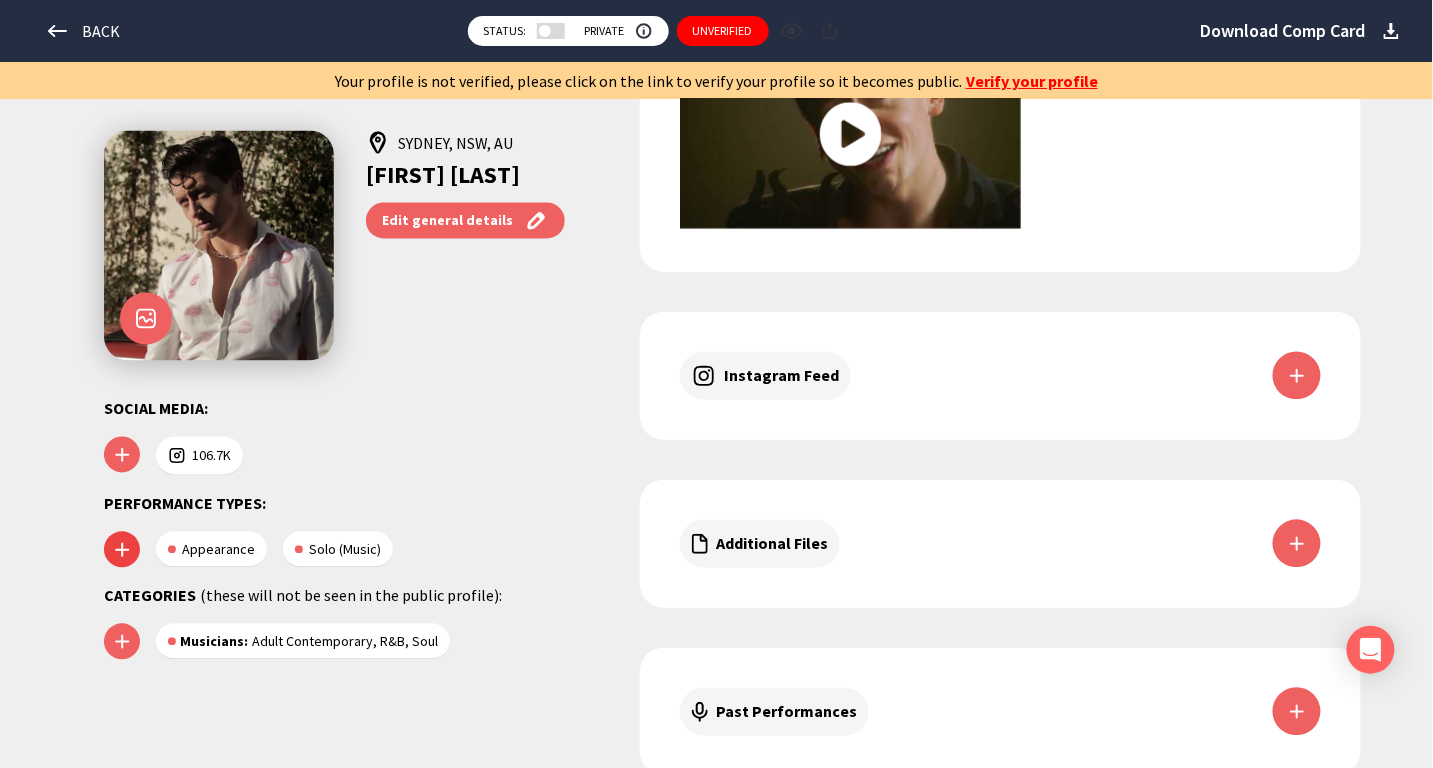 click at bounding box center [122, 455] 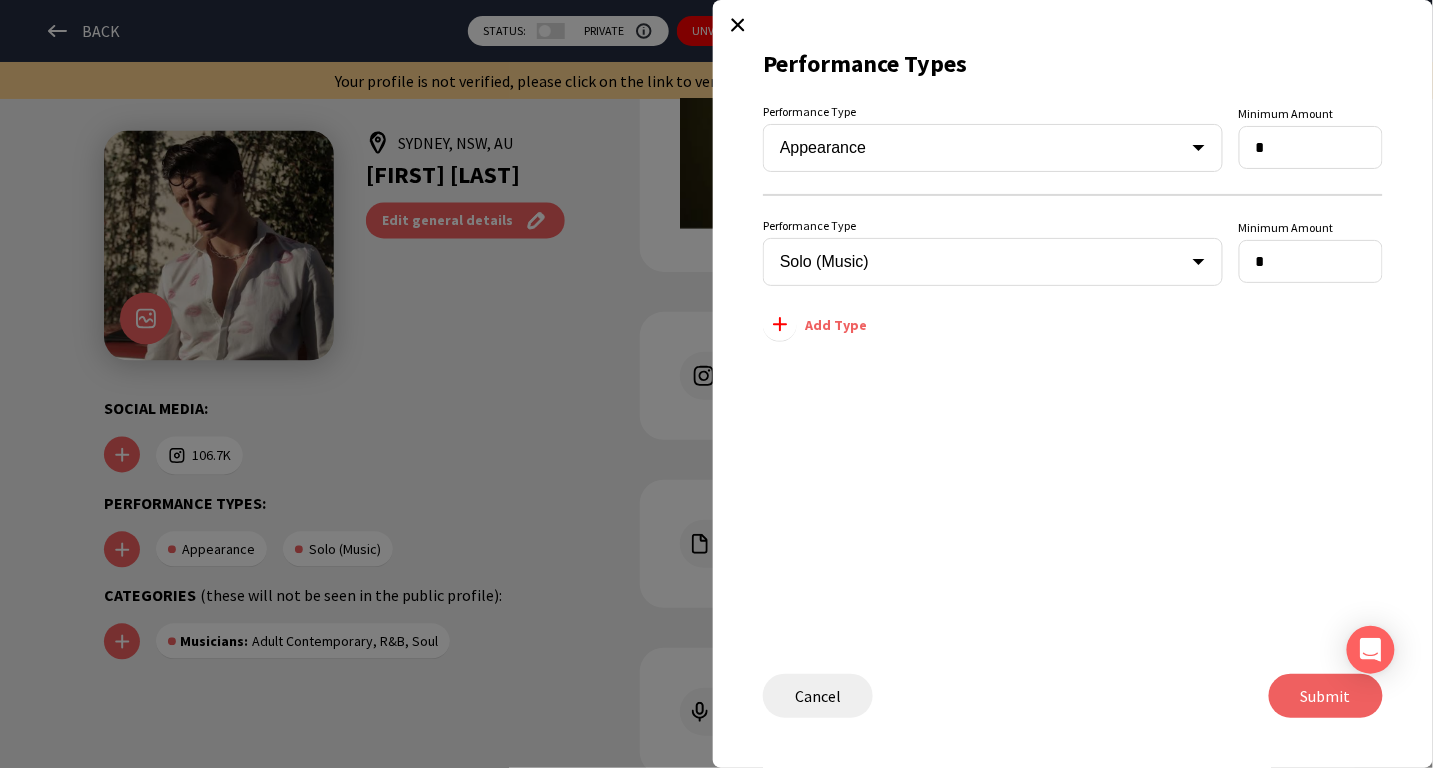 click on "Cancel" at bounding box center [818, 696] 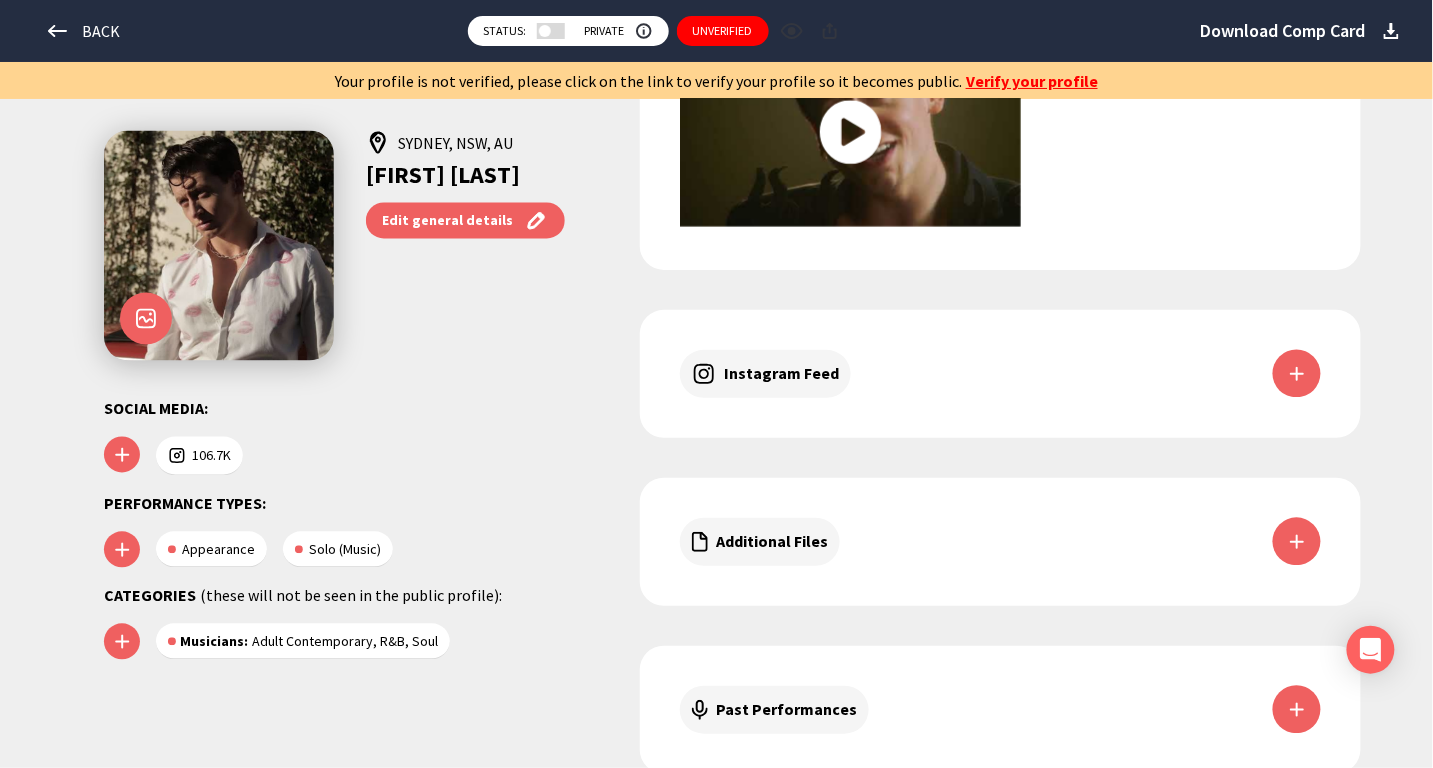 scroll, scrollTop: 998, scrollLeft: 0, axis: vertical 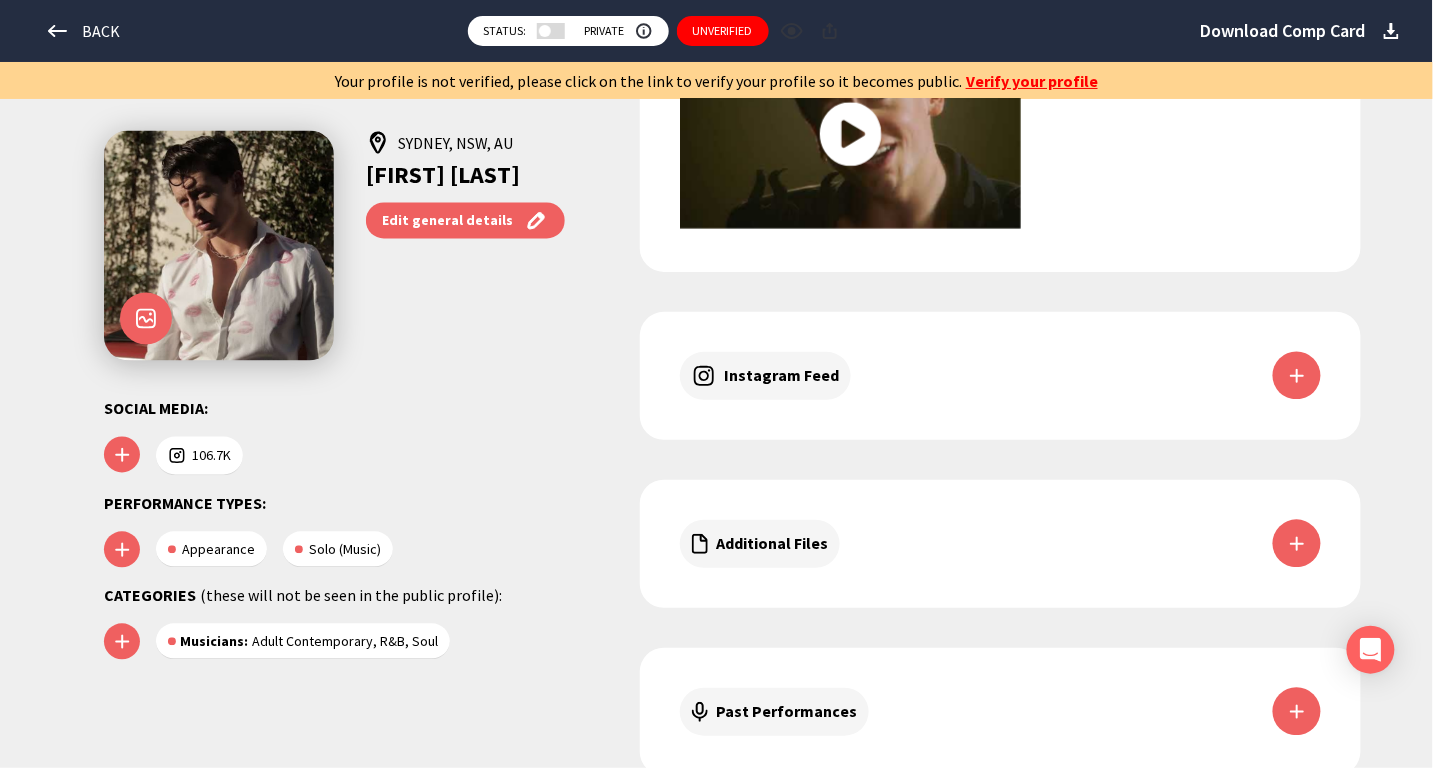 click at bounding box center [122, 455] 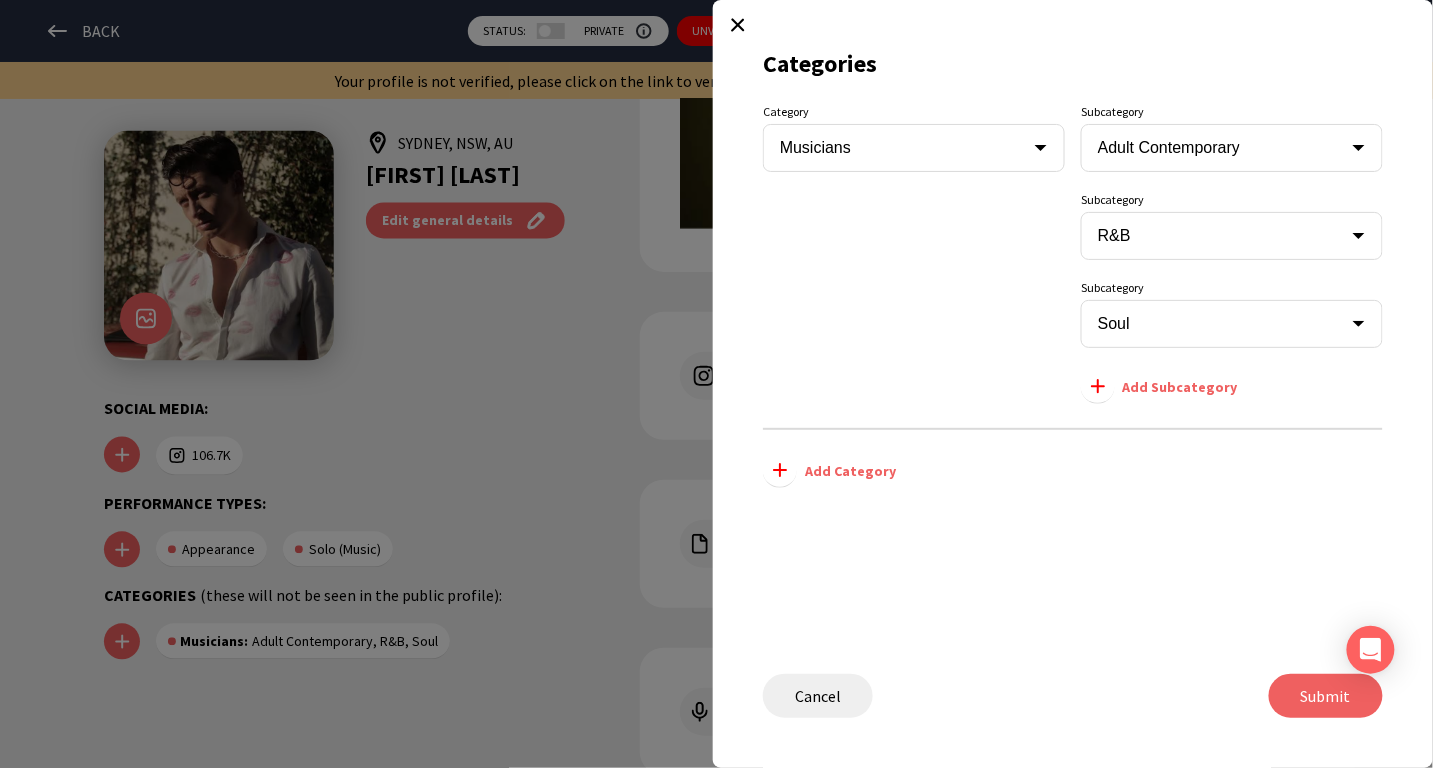 click on "Cancel" at bounding box center [818, 696] 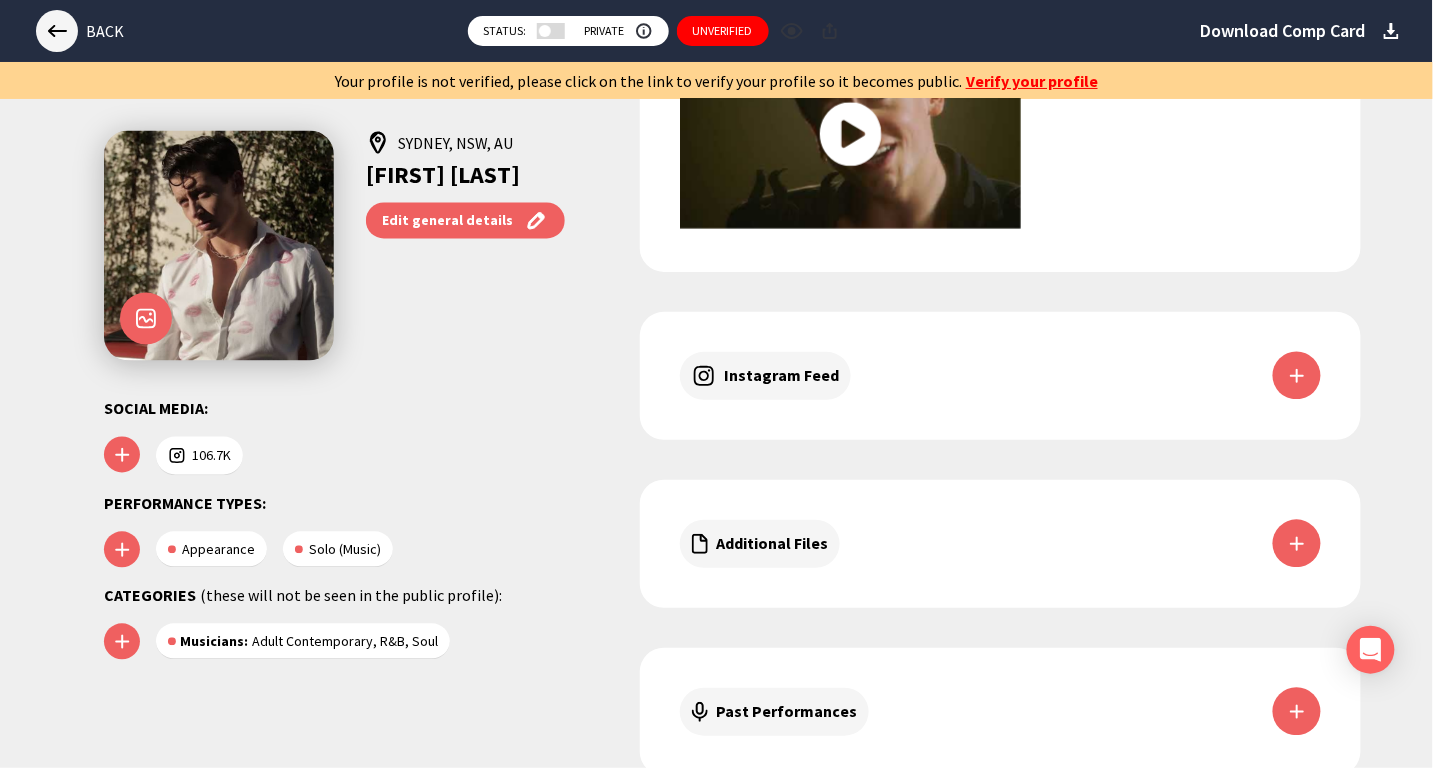 click at bounding box center (57, 31) 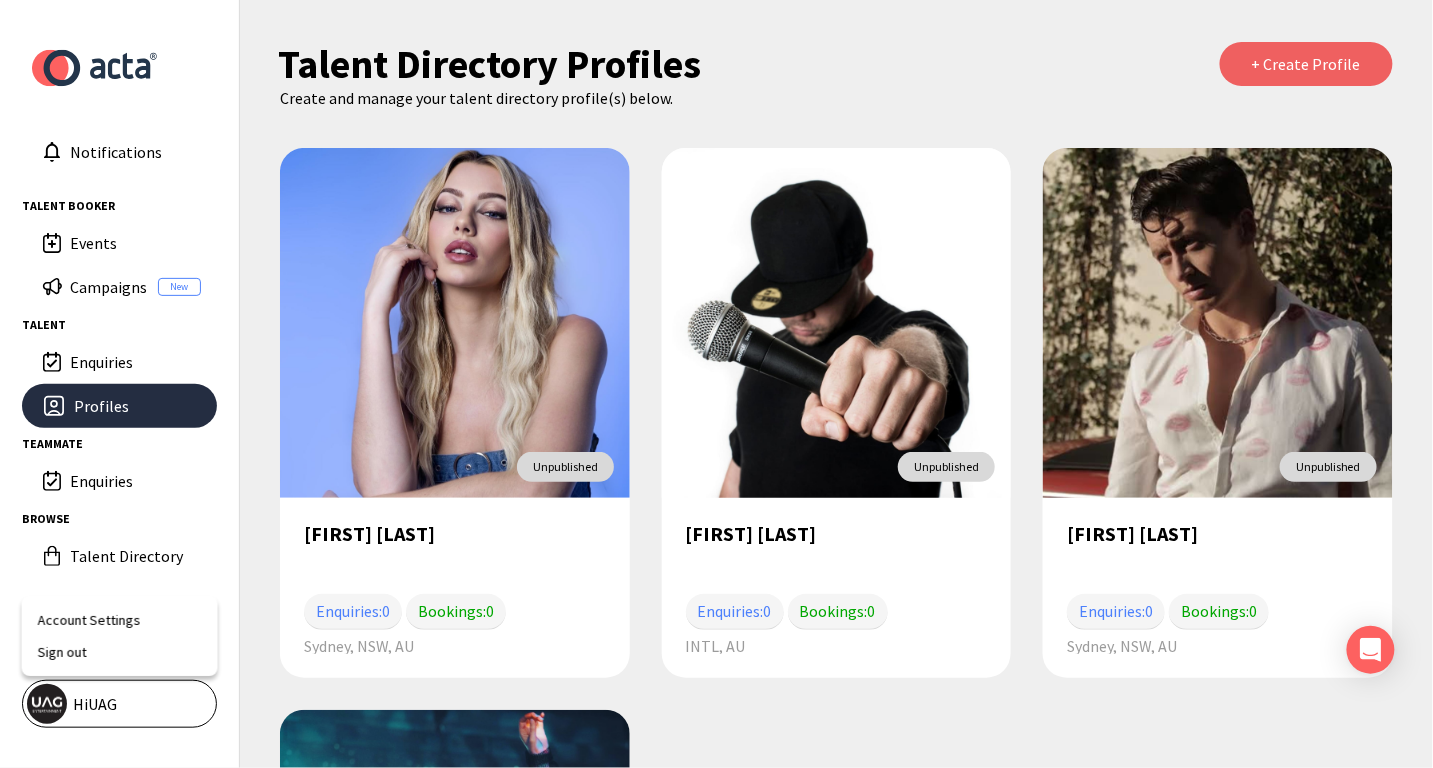 click on "Hi  UAG" at bounding box center [119, 704] 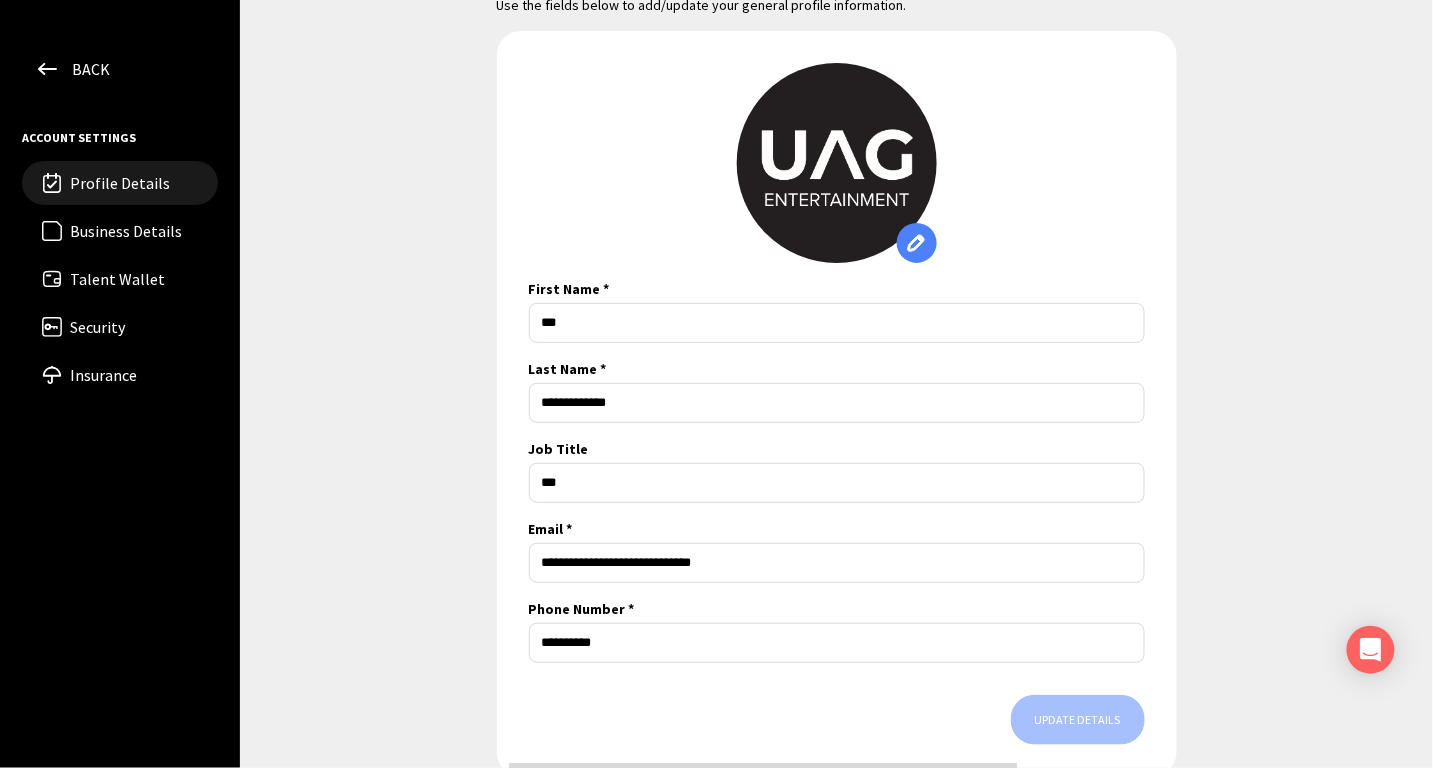 scroll, scrollTop: 91, scrollLeft: 0, axis: vertical 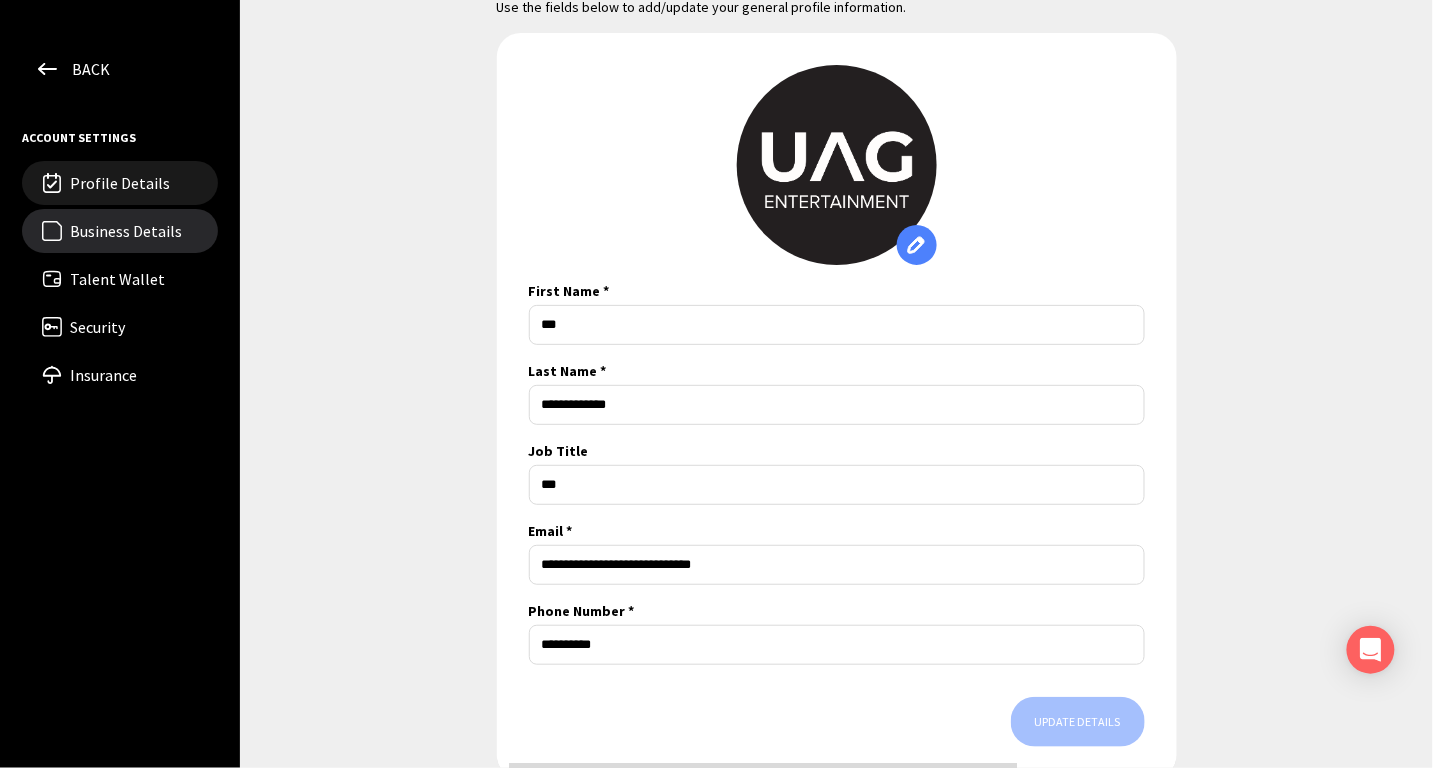 click on "Business Details" at bounding box center (120, 231) 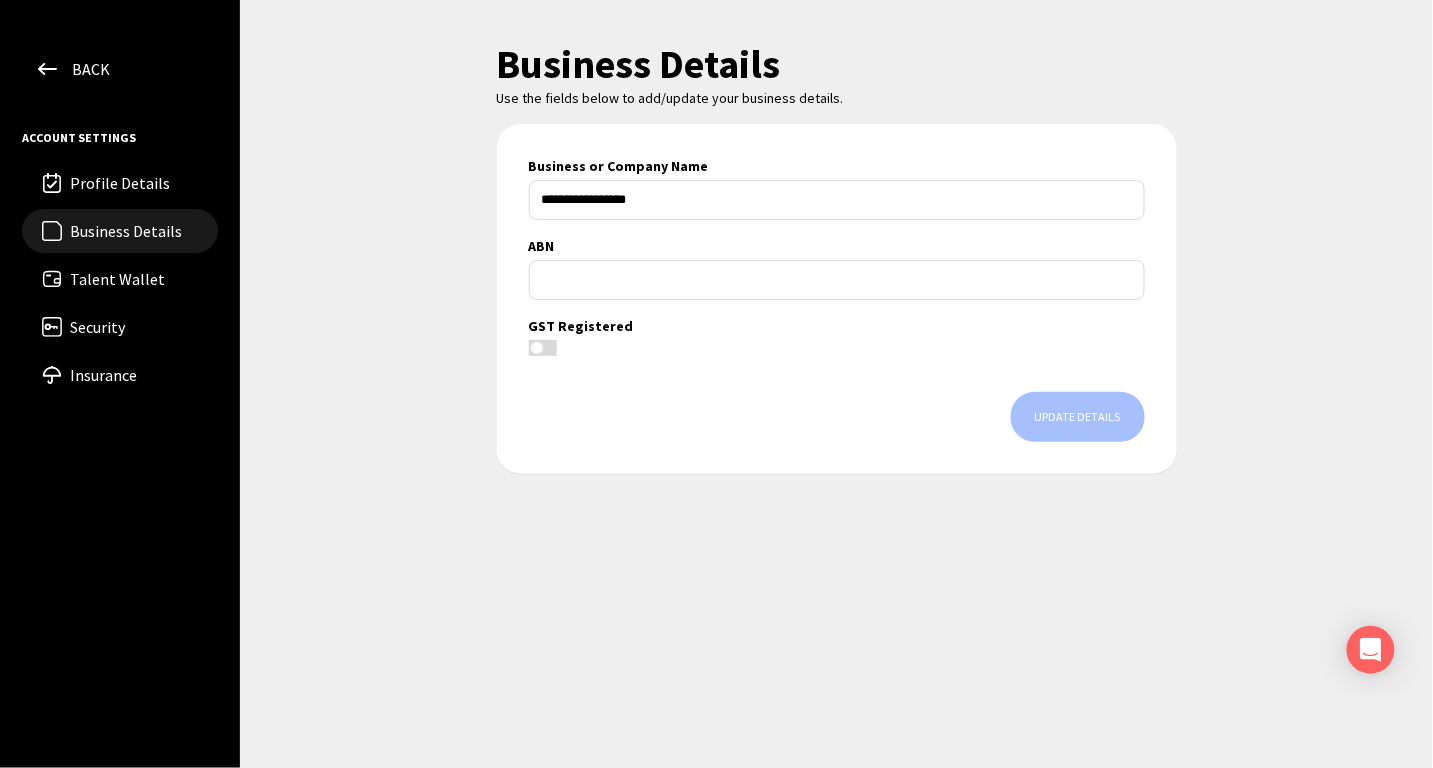 scroll, scrollTop: 0, scrollLeft: 0, axis: both 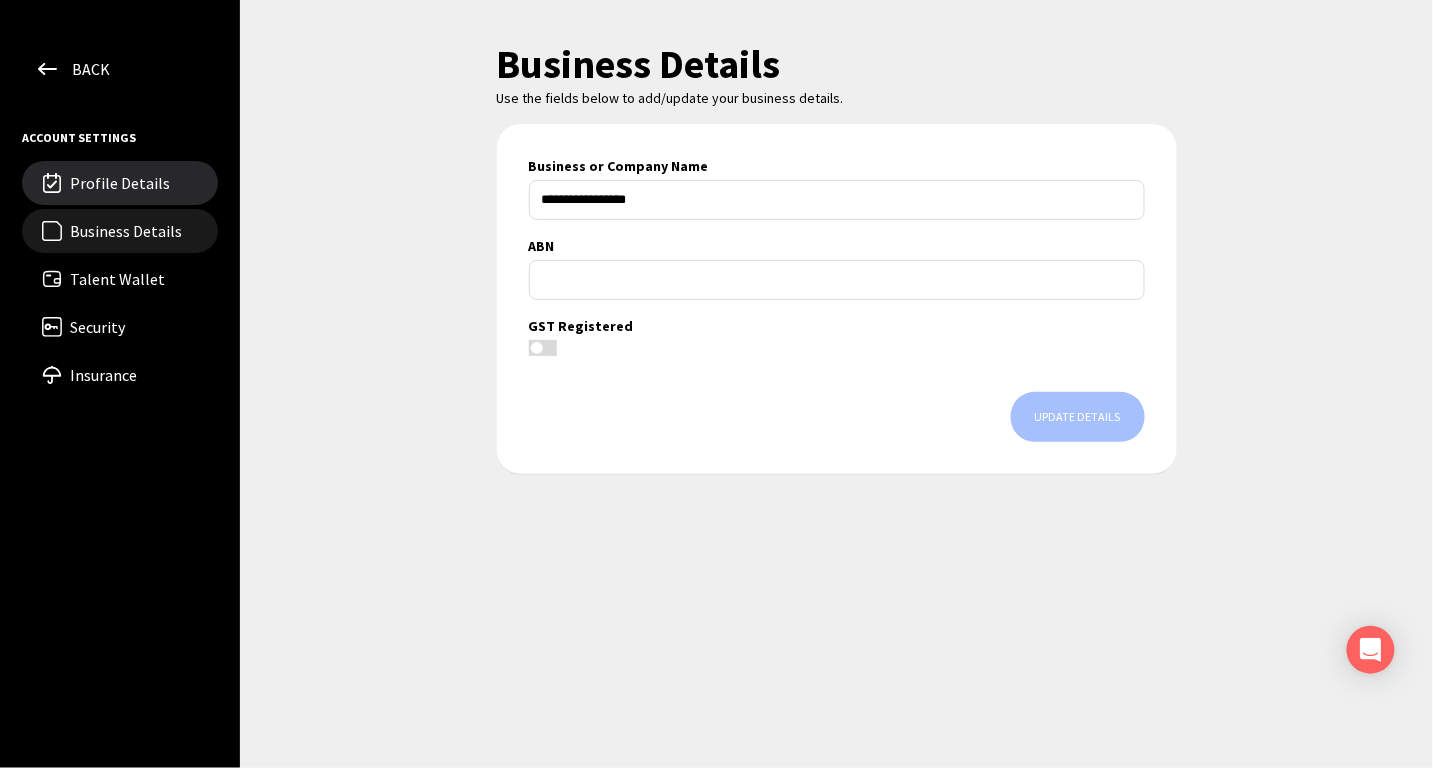 click on "Profile Details" at bounding box center [136, 183] 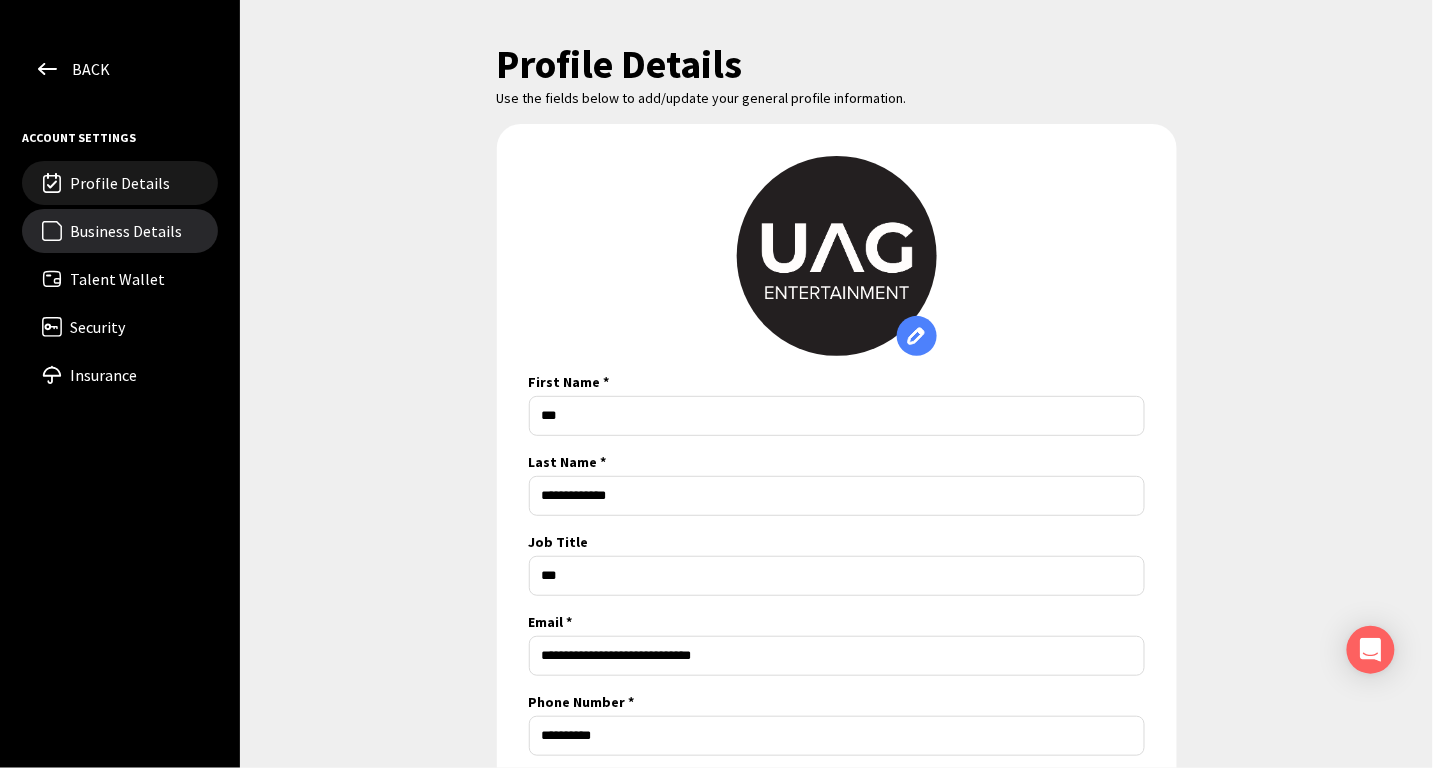 click on "Business Details" at bounding box center (136, 231) 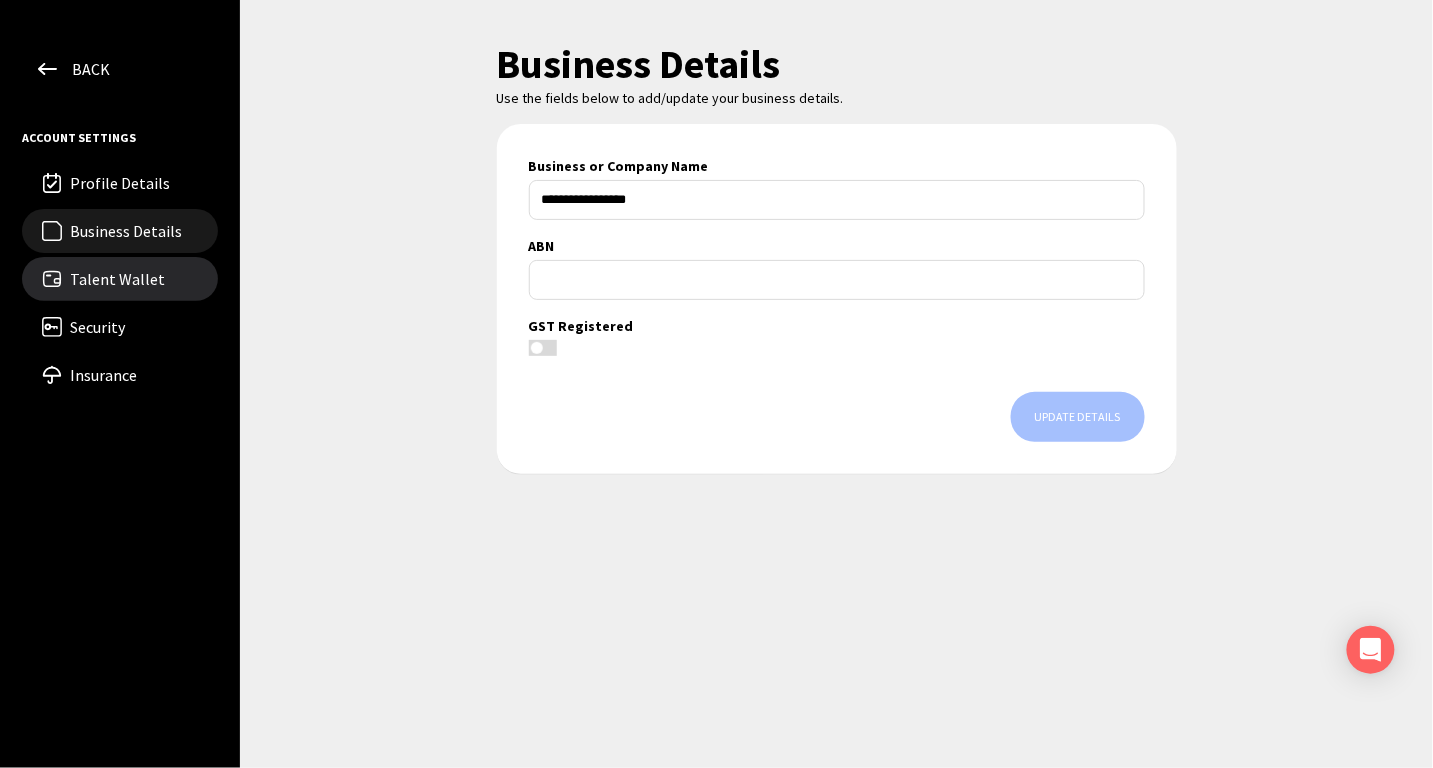 click on "Talent Wallet" at bounding box center [120, 279] 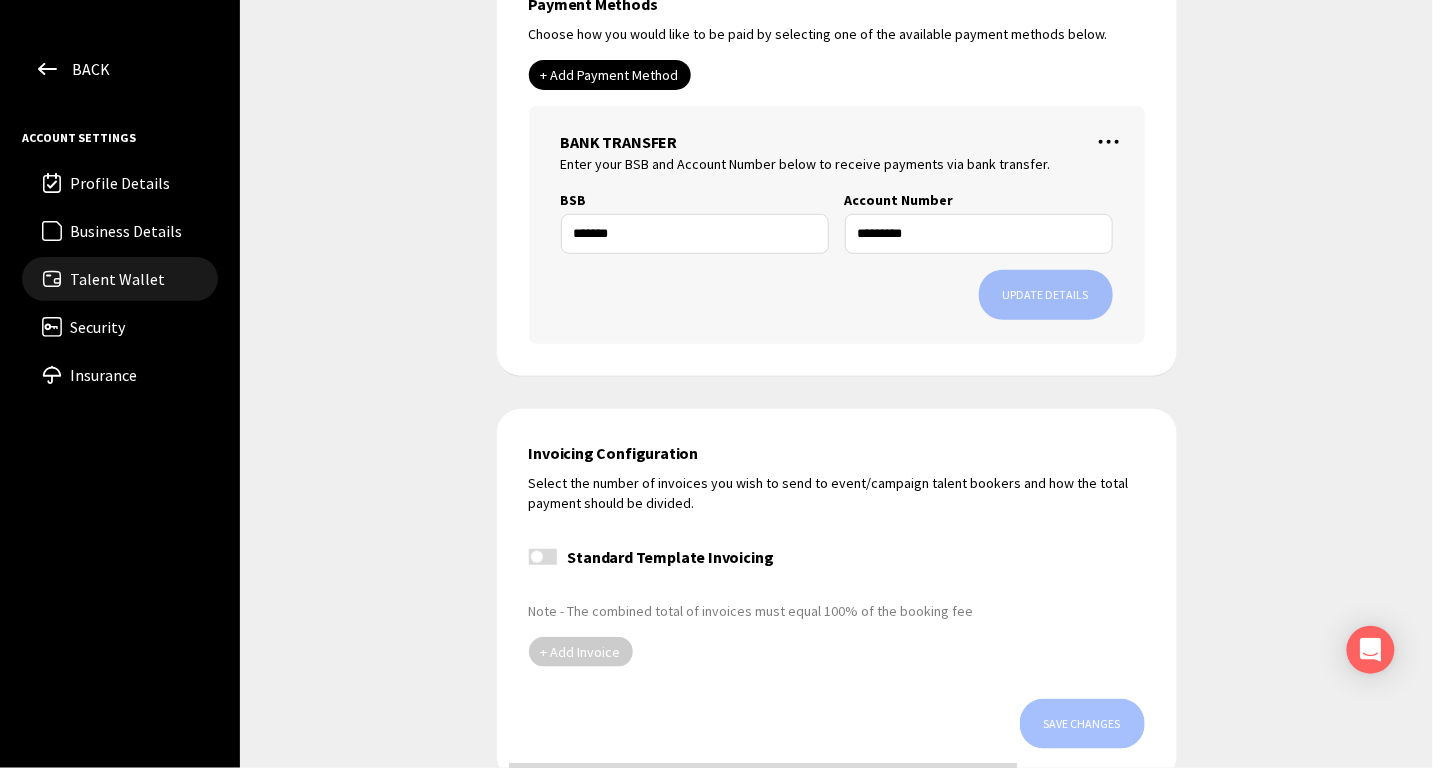 scroll, scrollTop: 182, scrollLeft: 0, axis: vertical 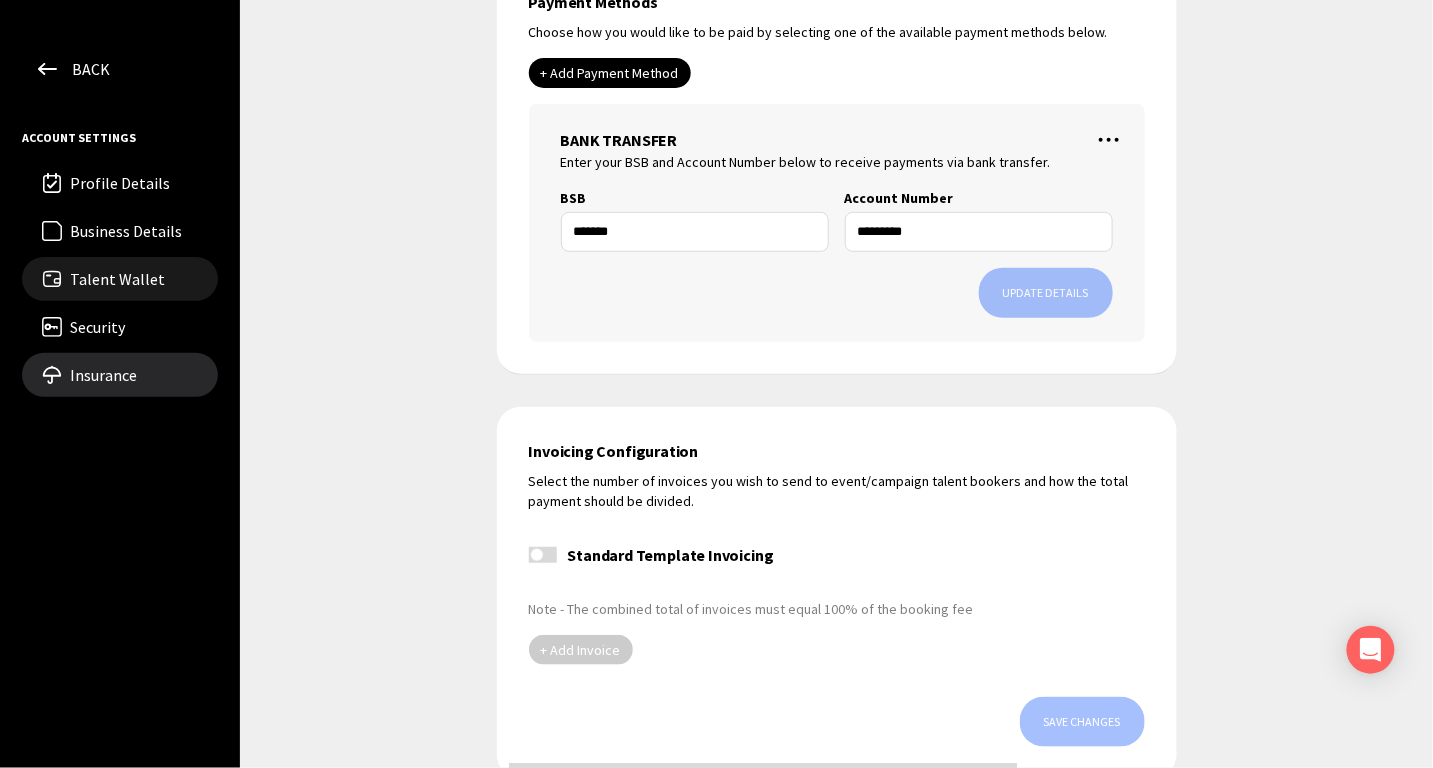 click on "Insurance" at bounding box center (120, 375) 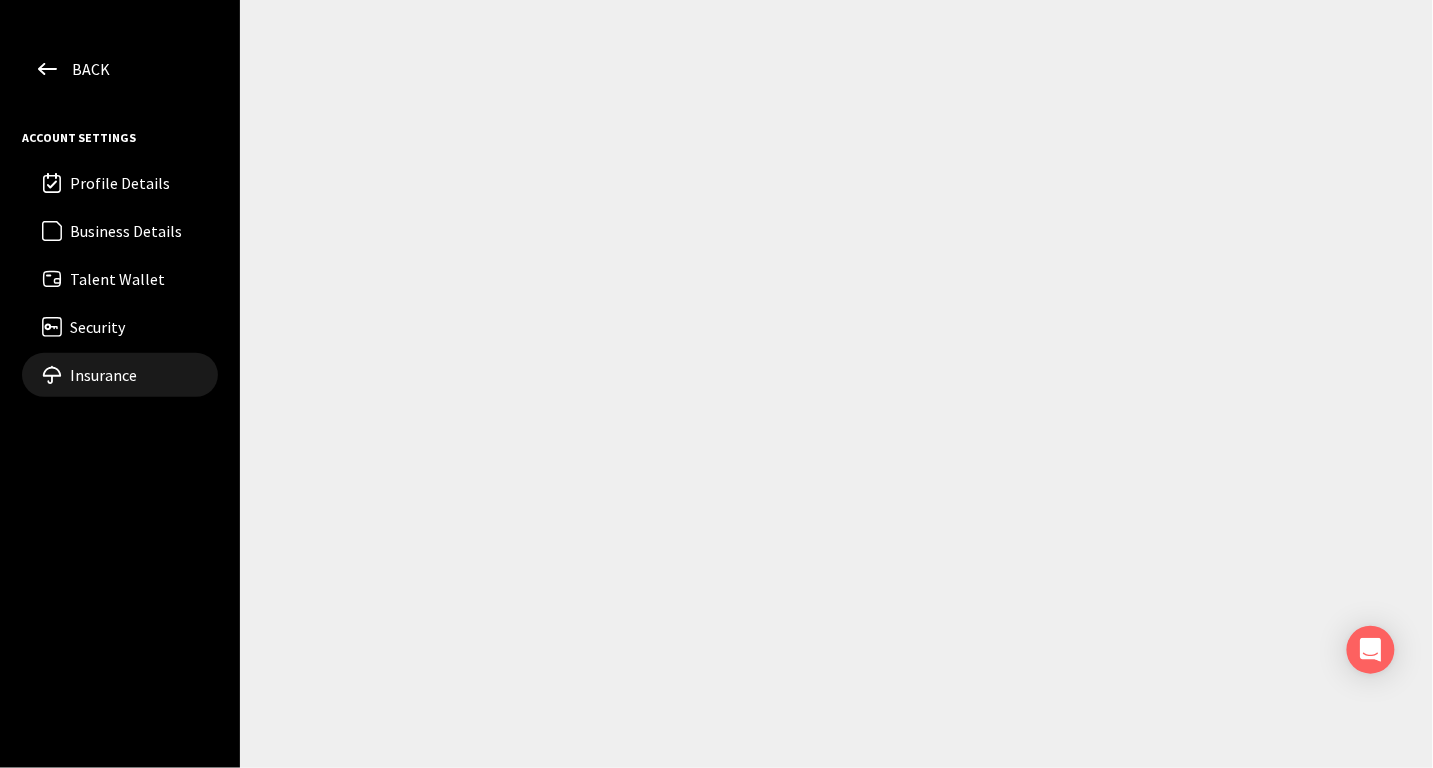 scroll, scrollTop: 0, scrollLeft: 0, axis: both 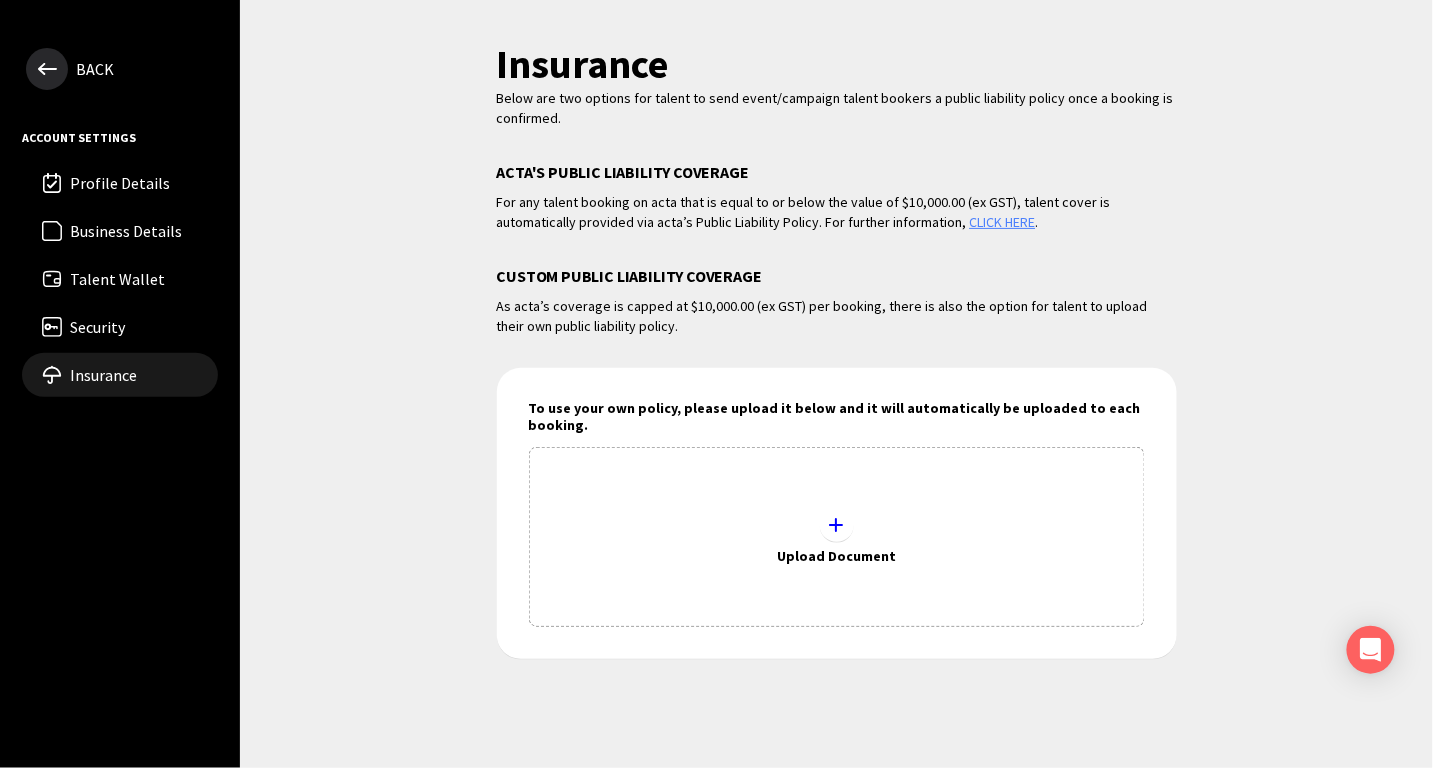 click at bounding box center [47, 69] 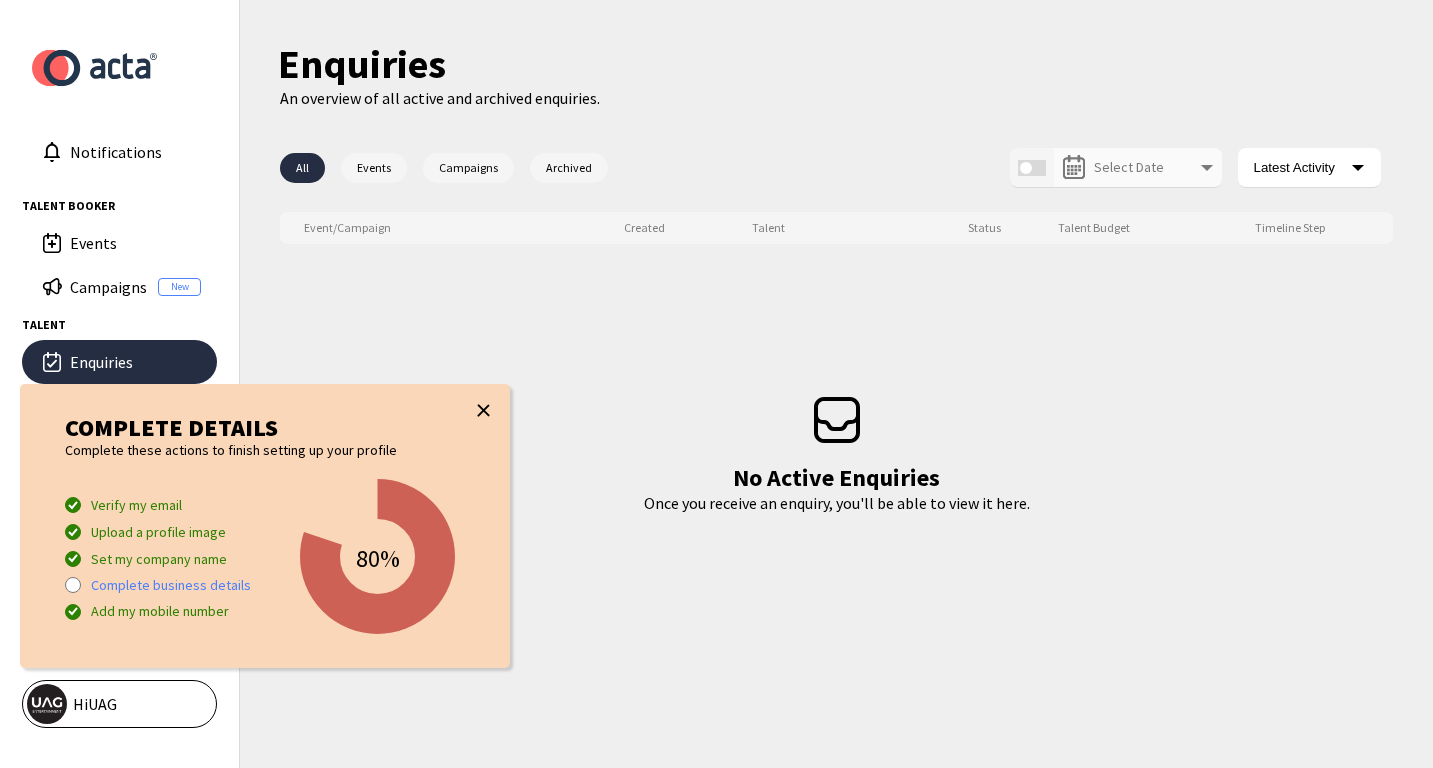 scroll, scrollTop: 0, scrollLeft: 0, axis: both 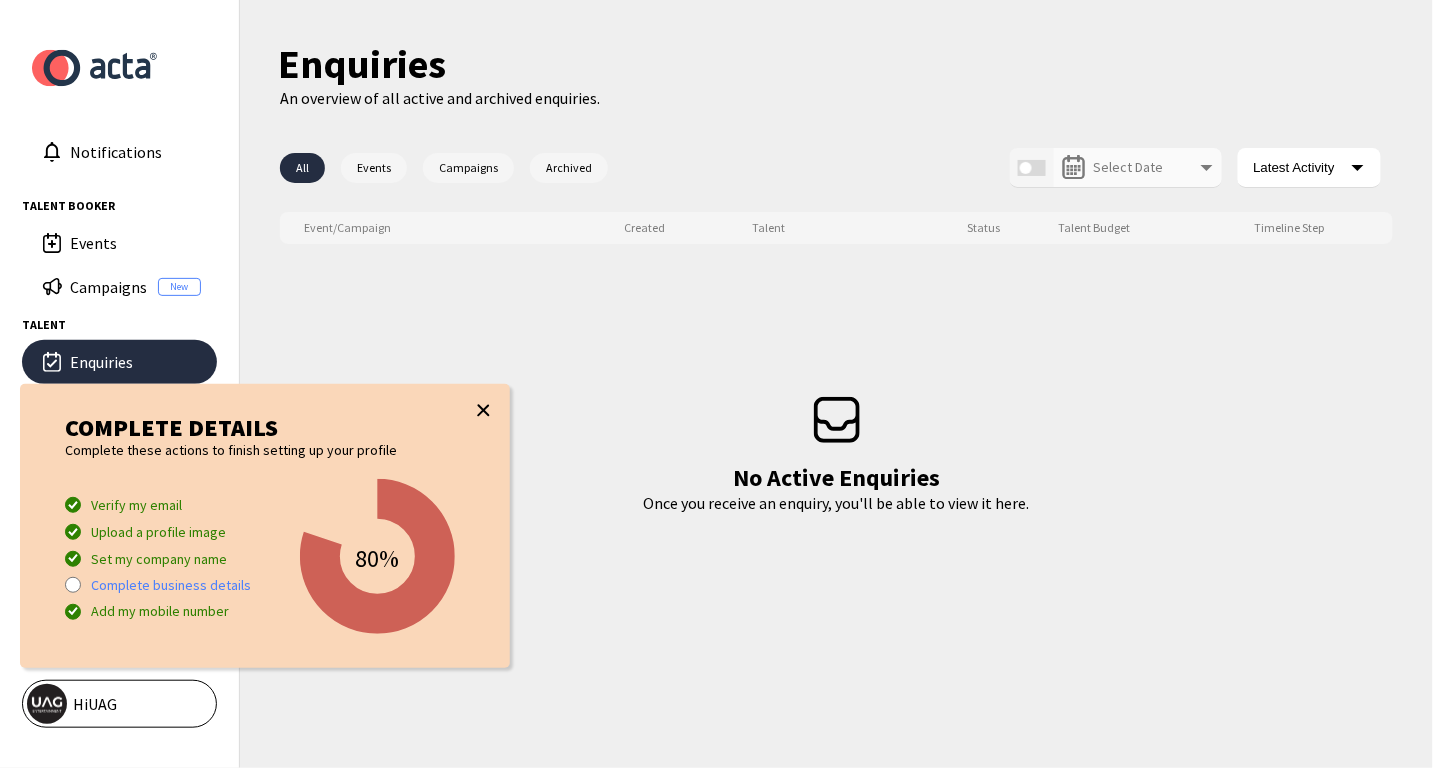 click at bounding box center [482, 526] 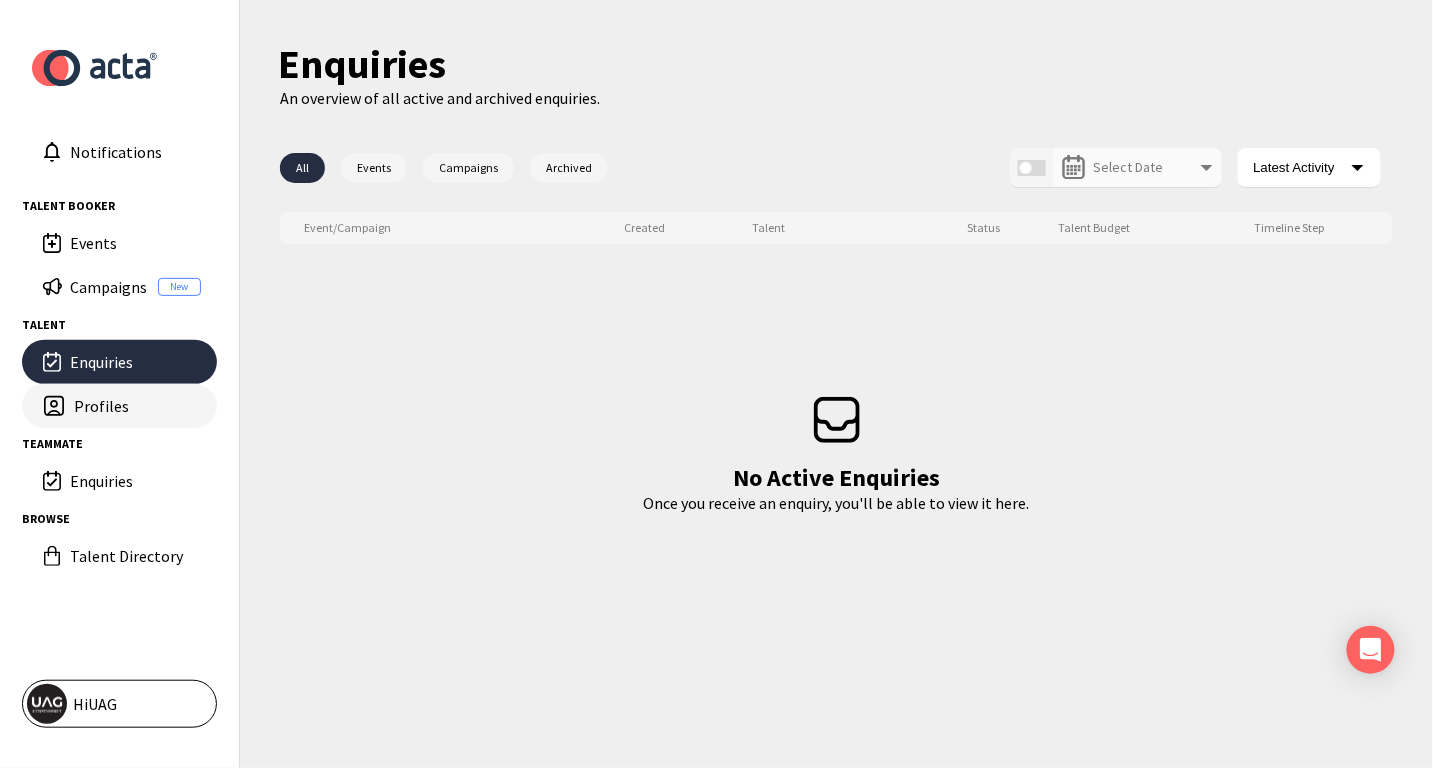 click on "Profiles" at bounding box center (135, 243) 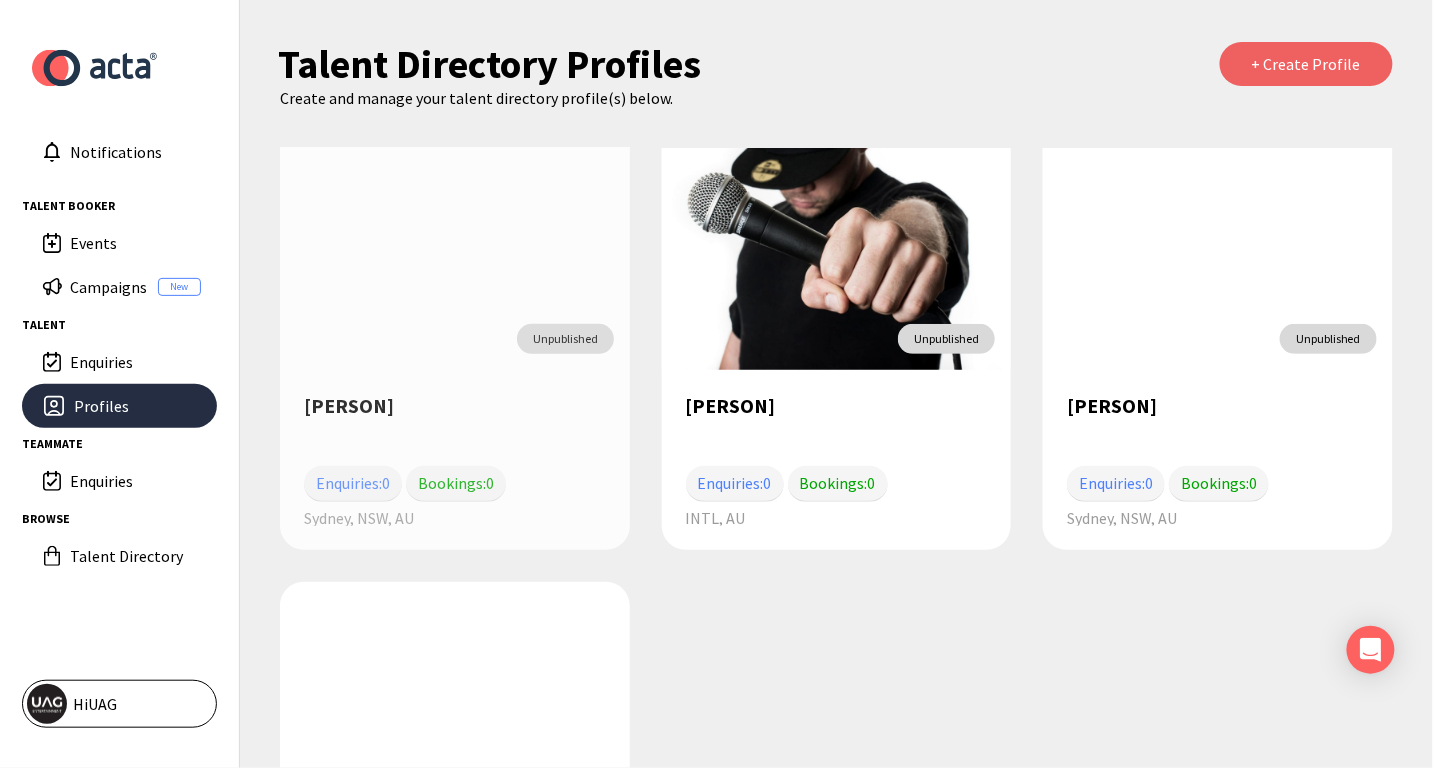 scroll, scrollTop: 123, scrollLeft: 0, axis: vertical 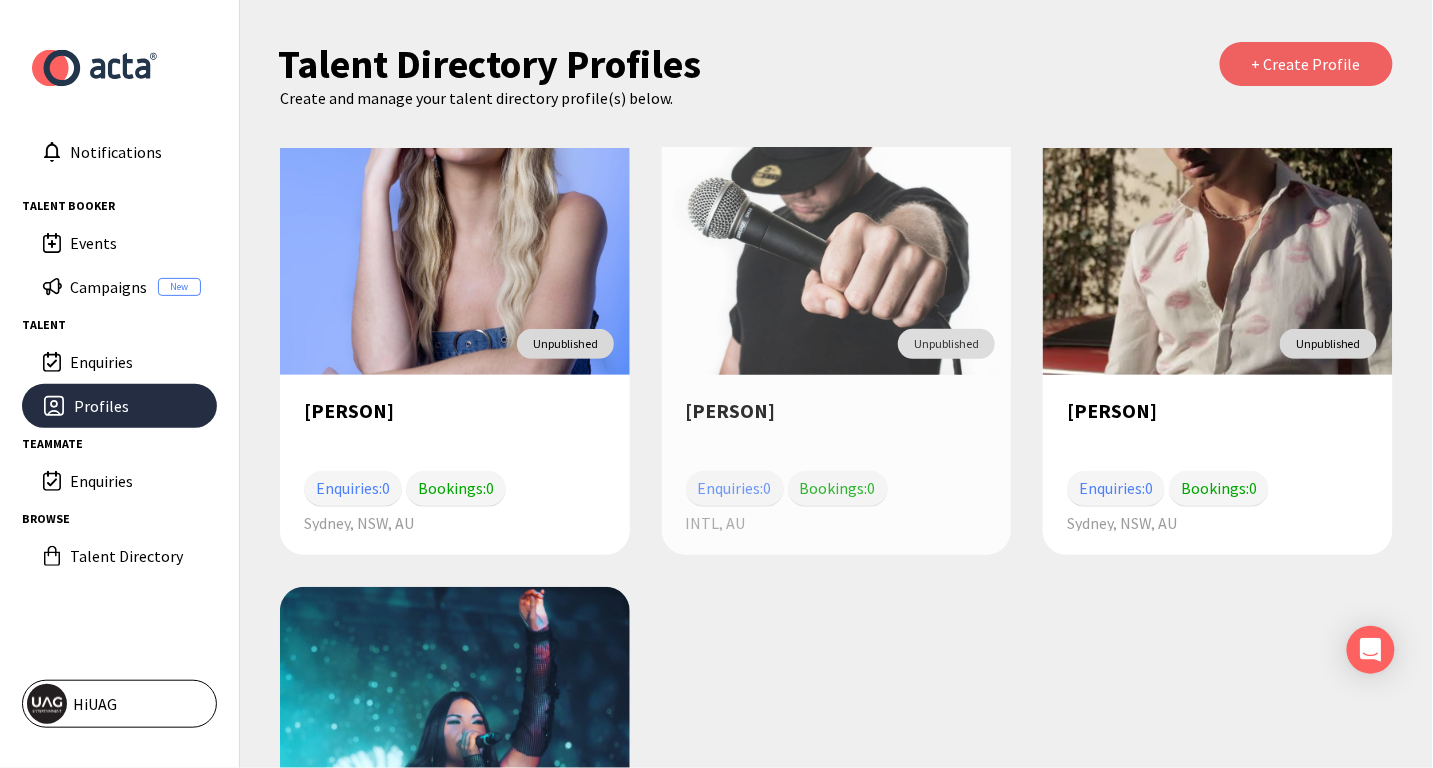 click on "unpublished" at bounding box center [455, 200] 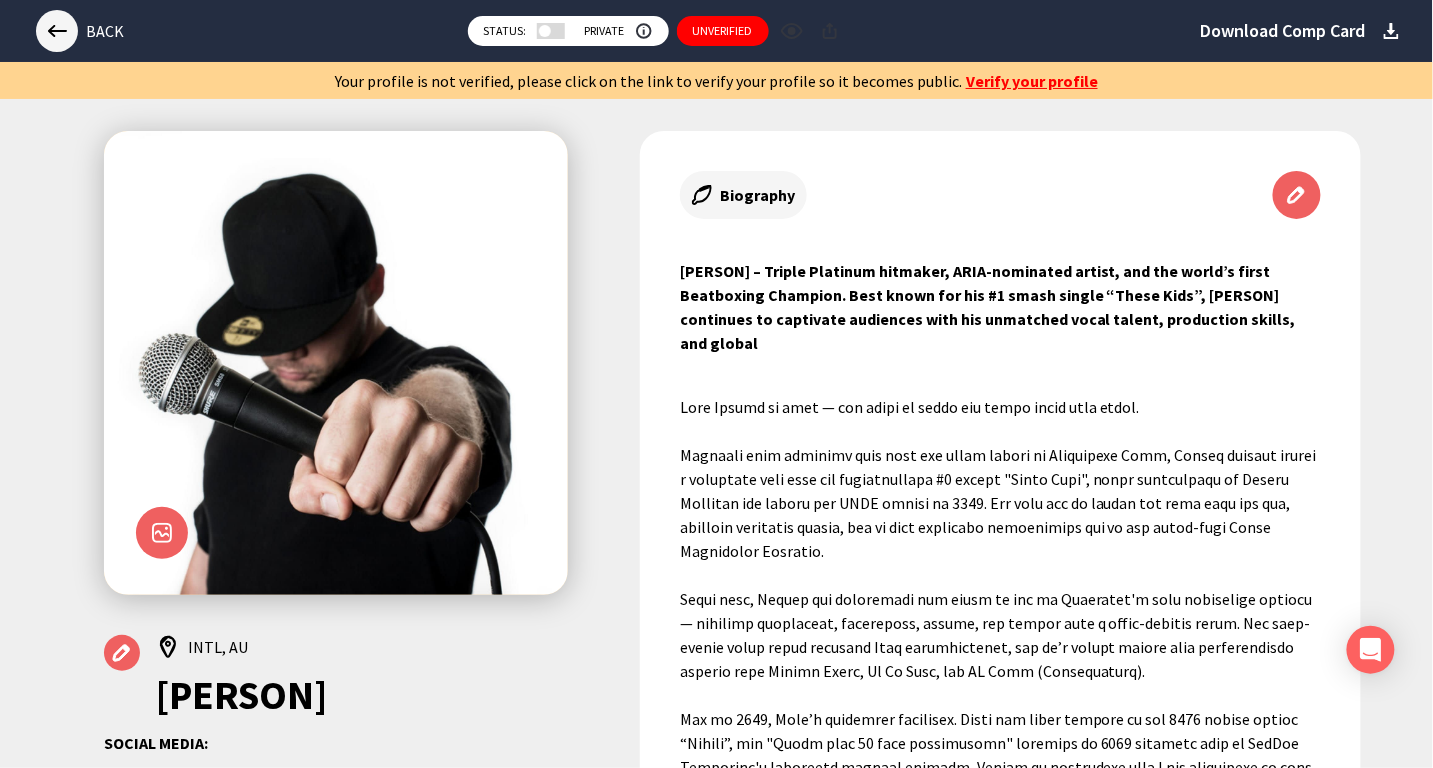 click at bounding box center [57, 31] 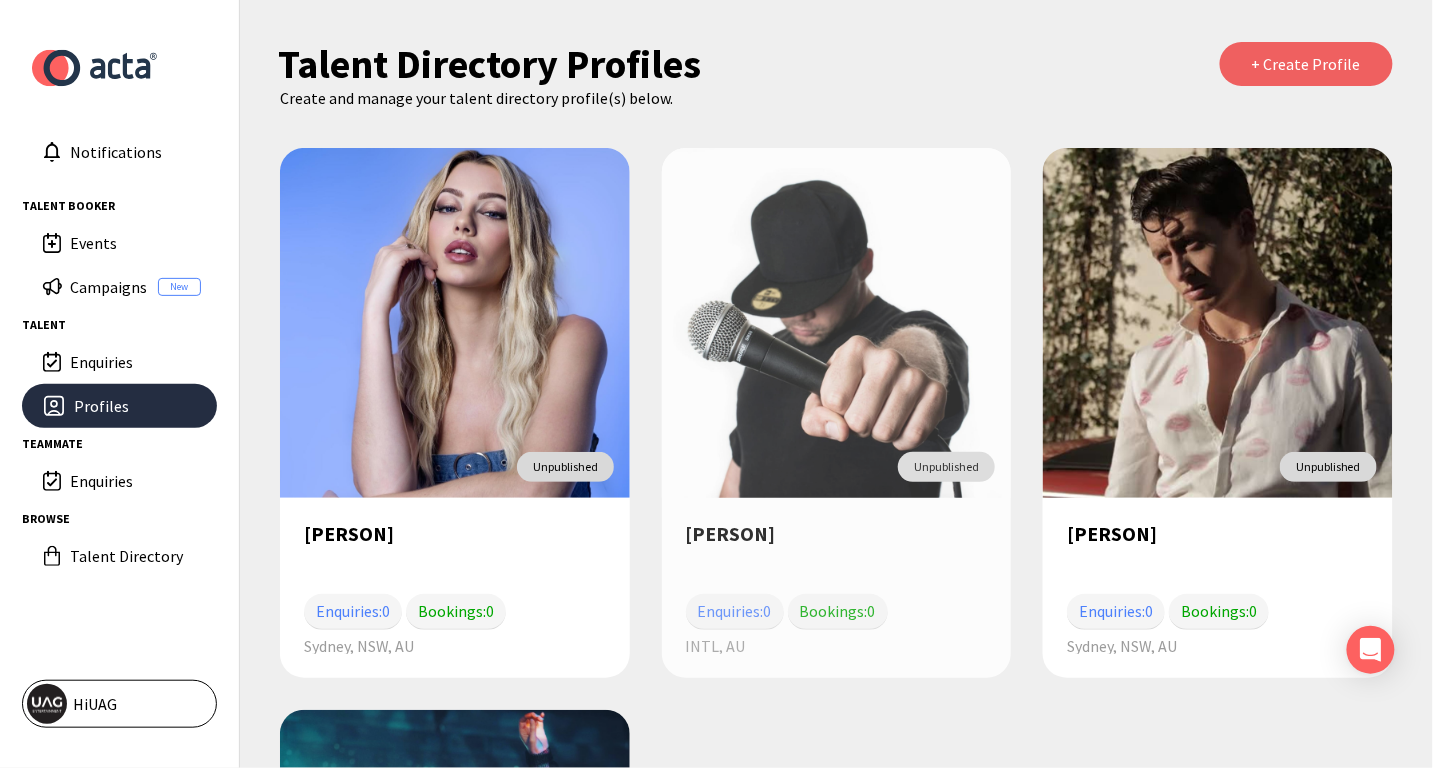 click on "unpublished" at bounding box center [455, 323] 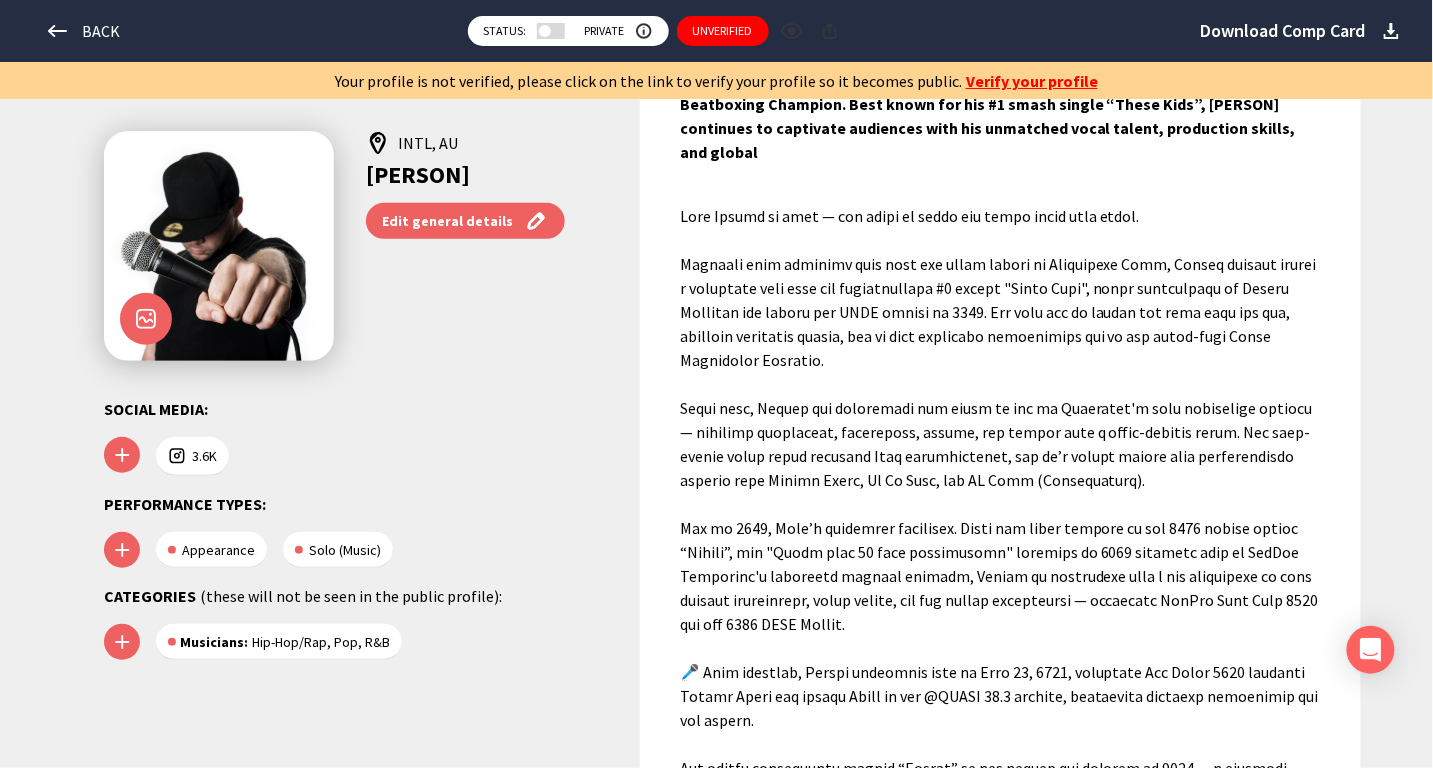 scroll, scrollTop: 191, scrollLeft: 0, axis: vertical 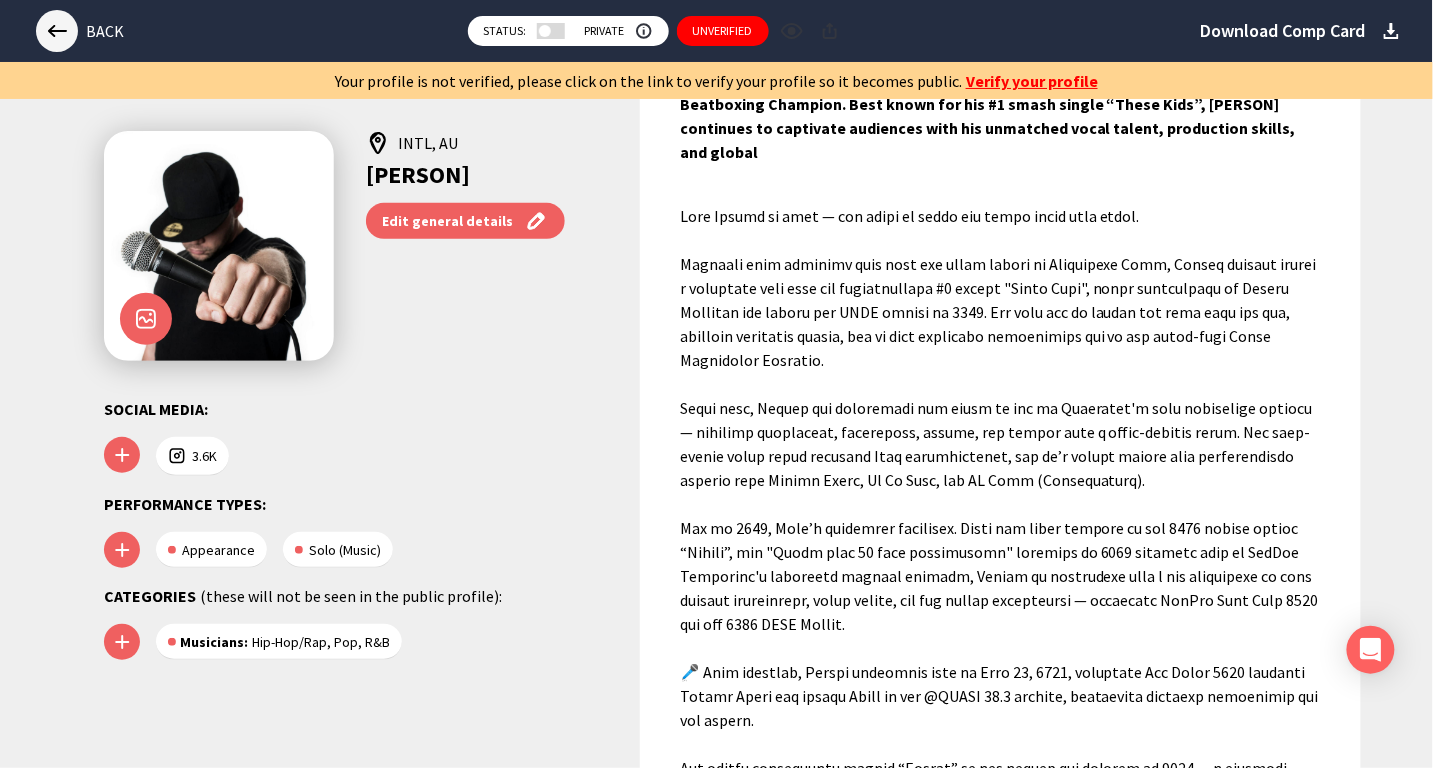 click at bounding box center (57, 31) 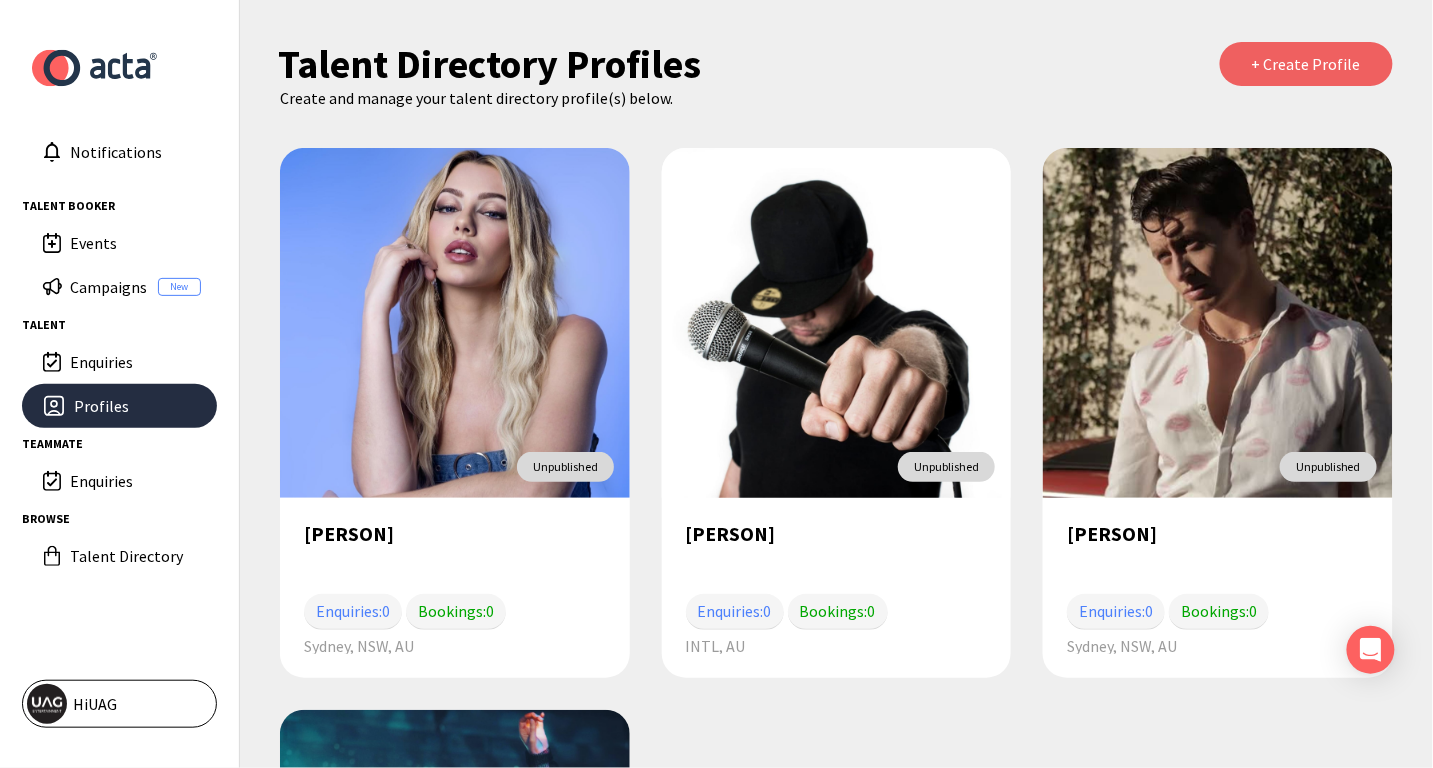 click on "Hi  UAG" at bounding box center (119, 704) 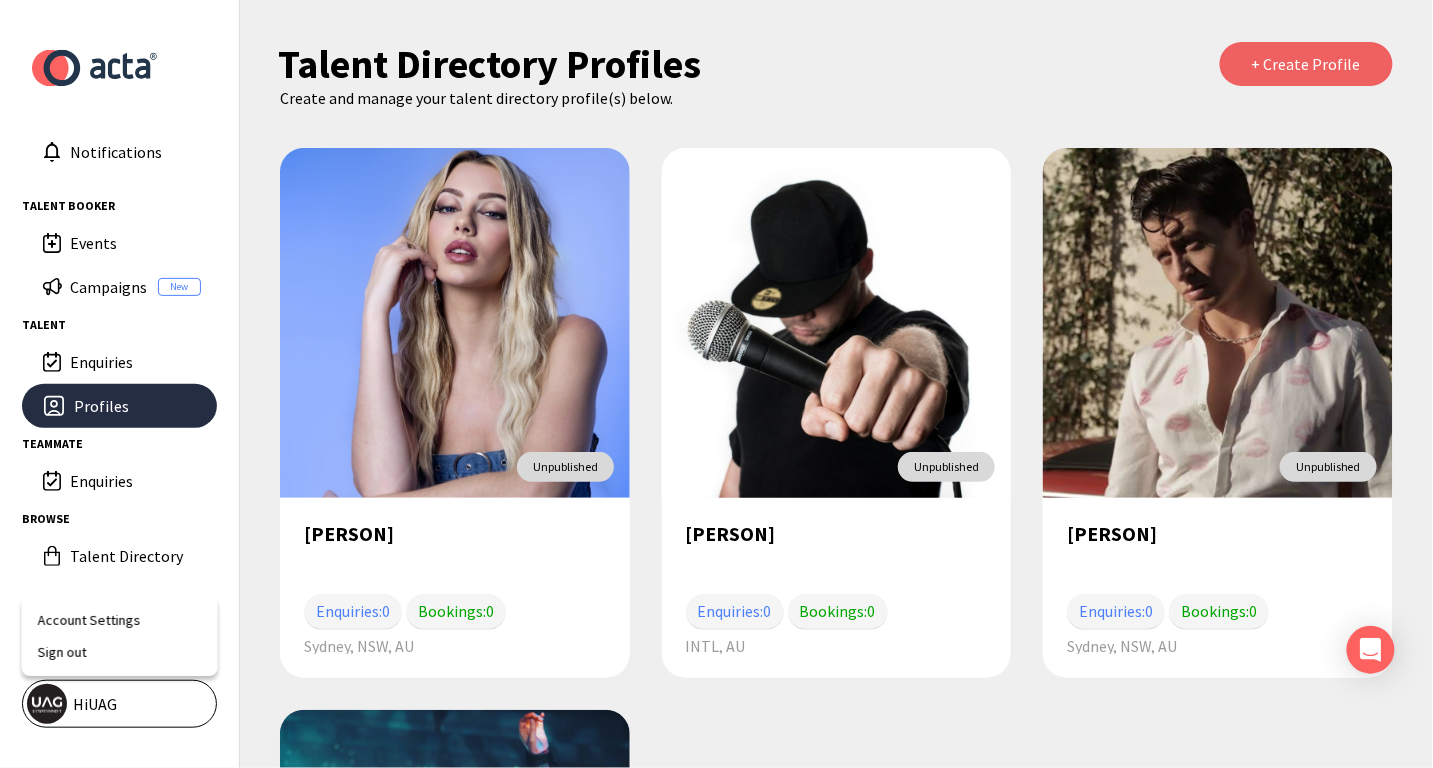 click on "Account Settings" at bounding box center (120, 620) 